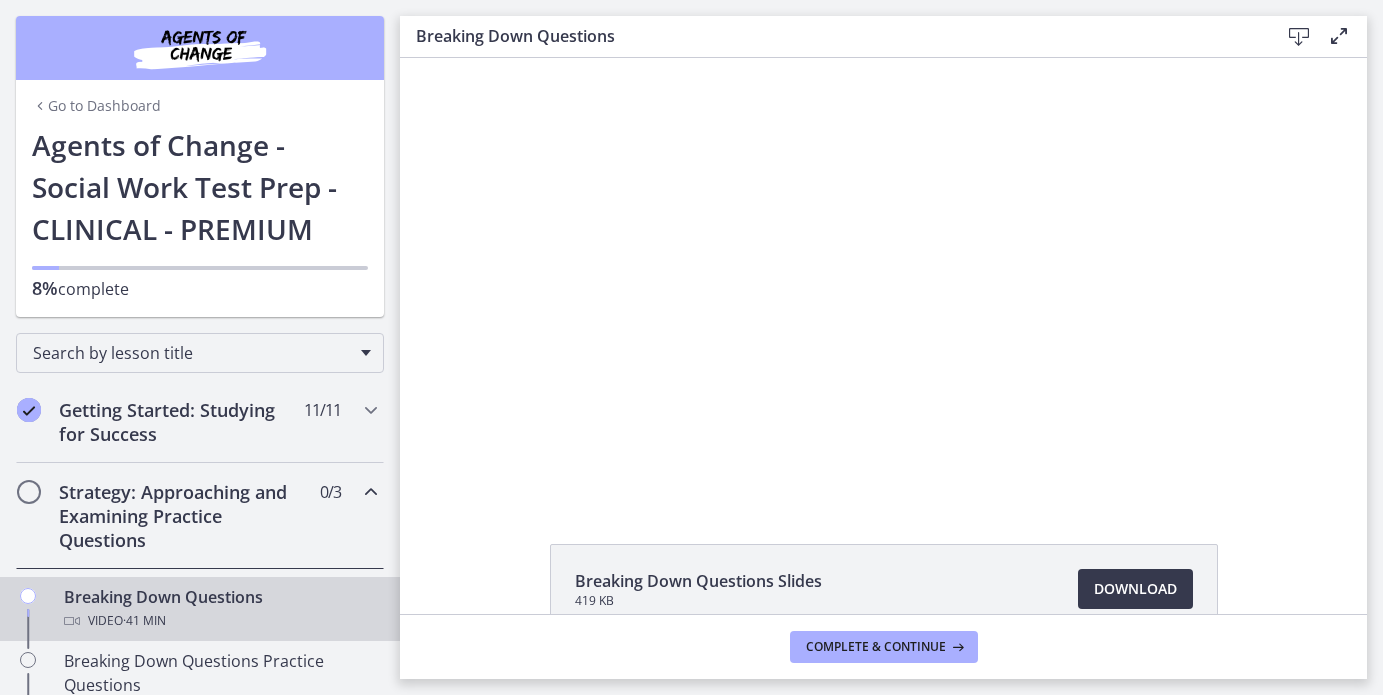 scroll, scrollTop: 0, scrollLeft: 0, axis: both 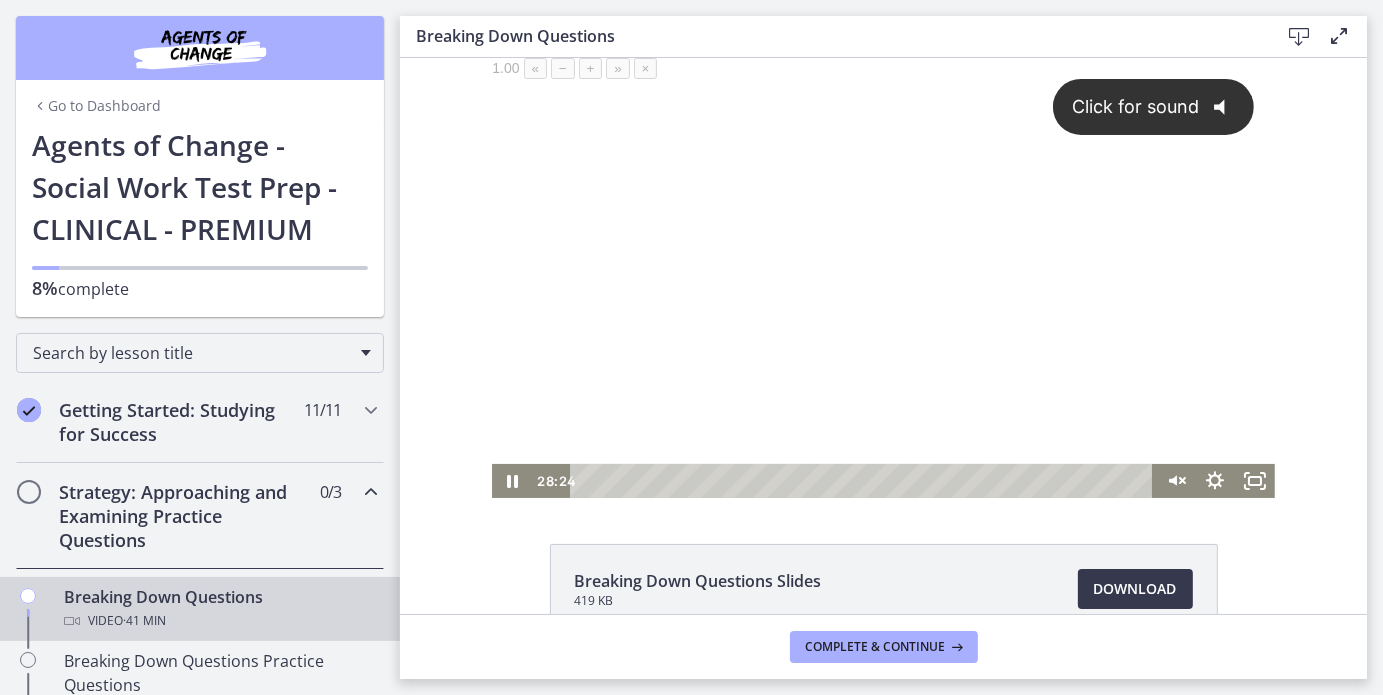 click on "Click for sound
@keyframes VOLUME_SMALL_WAVE_FLASH {
0% { opacity: 0; }
33% { opacity: 1; }
66% { opacity: 1; }
100% { opacity: 0; }
}
@keyframes VOLUME_LARGE_WAVE_FLASH {
0% { opacity: 0; }
33% { opacity: 1; }
66% { opacity: 1; }
100% { opacity: 0; }
}
.volume__small-wave {
animation: VOLUME_SMALL_WAVE_FLASH 2s infinite;
opacity: 0;
}
.volume__large-wave {
animation: VOLUME_LARGE_WAVE_FLASH 2s infinite .3s;
opacity: 0;
}" at bounding box center (882, 260) 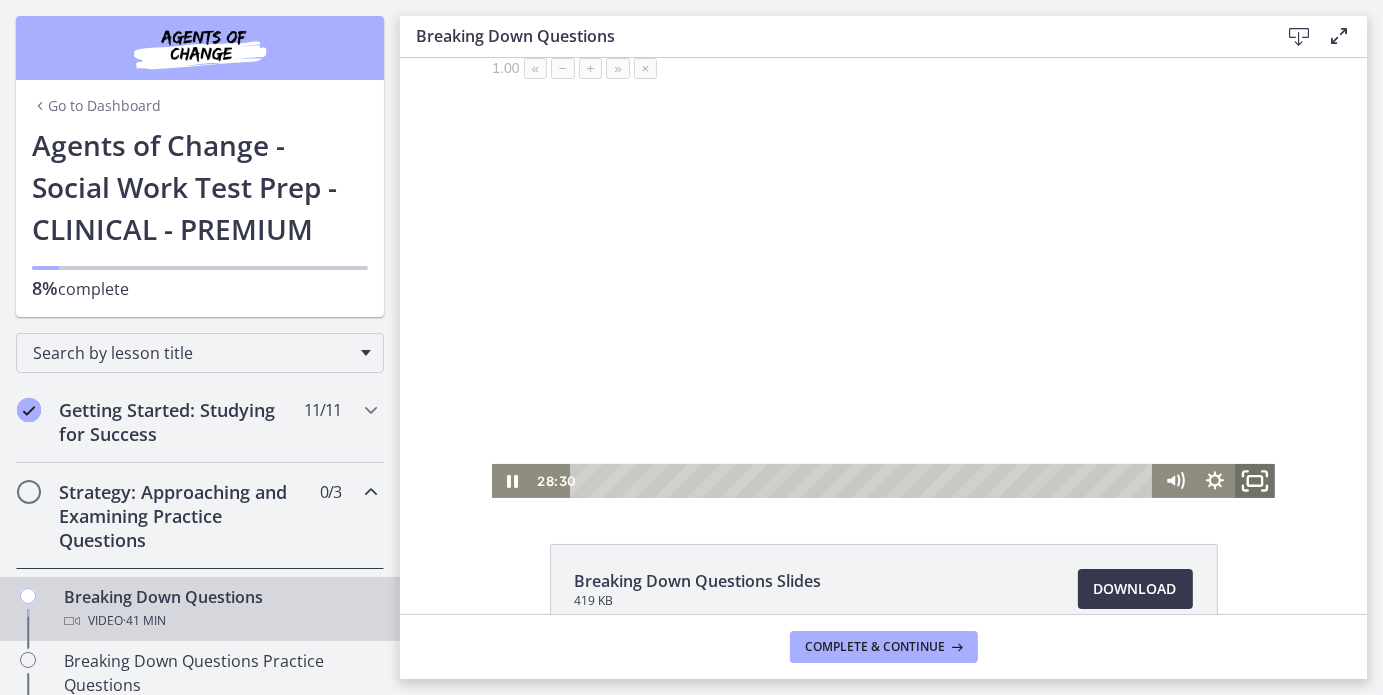click 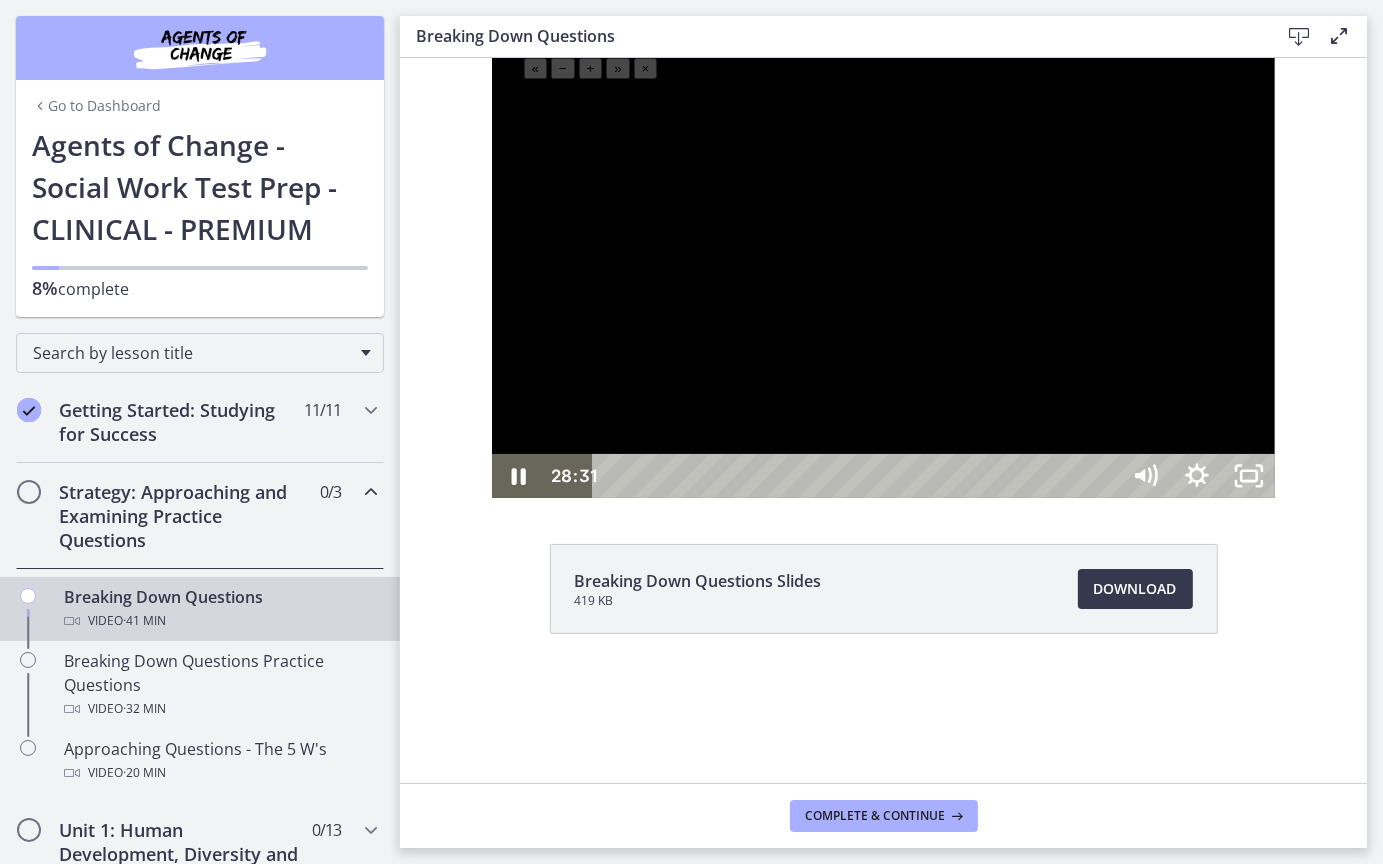 type 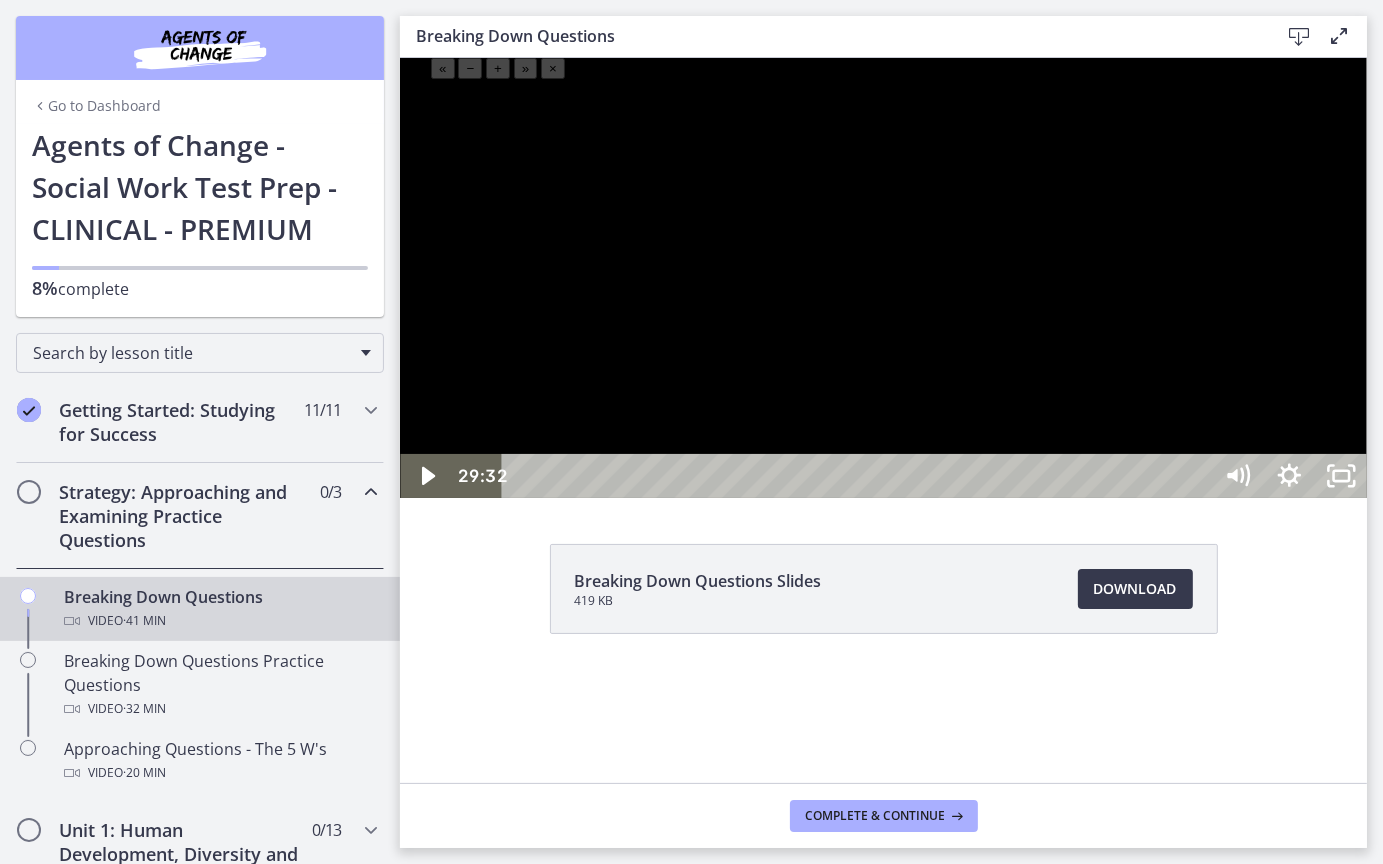 click at bounding box center [882, 277] 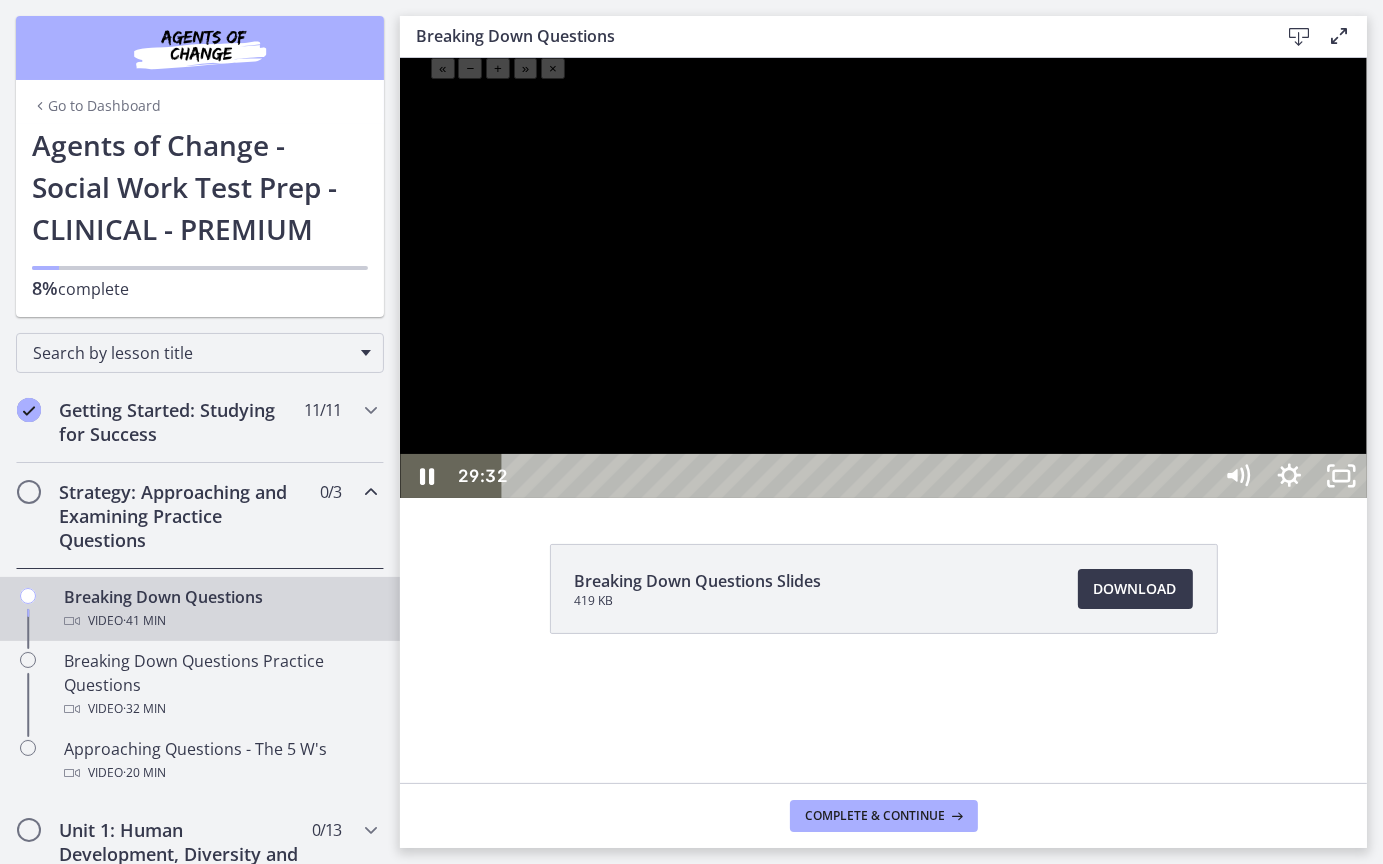 type 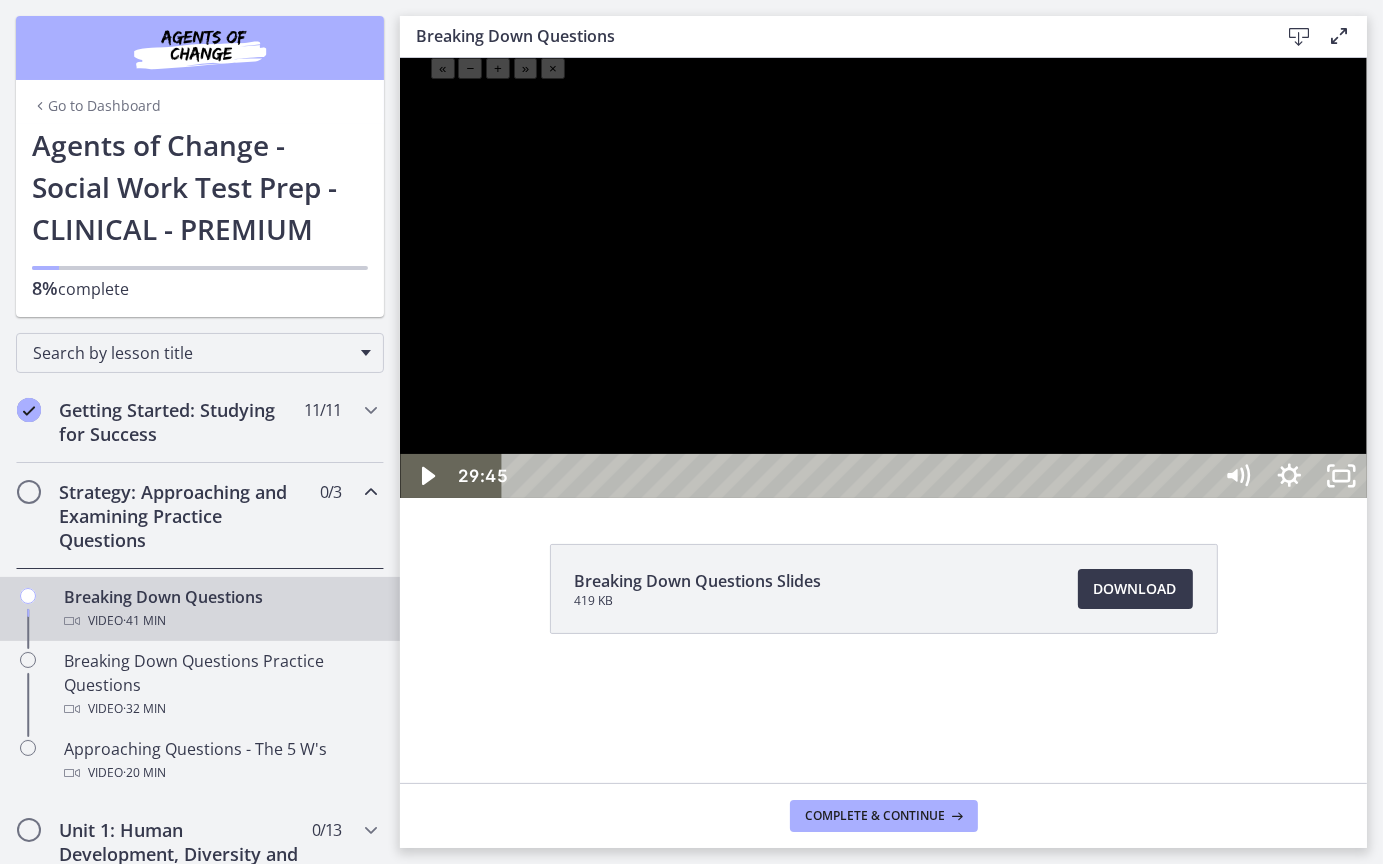 click at bounding box center (882, 277) 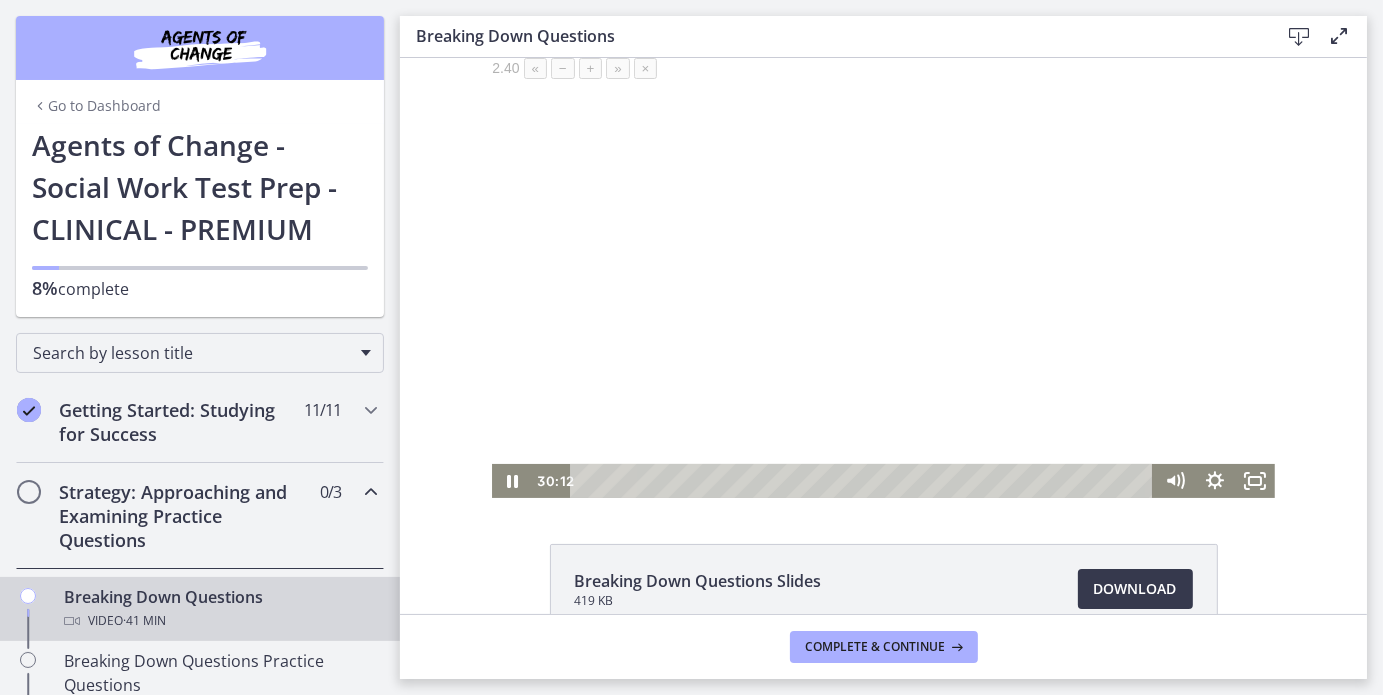 click at bounding box center [882, 277] 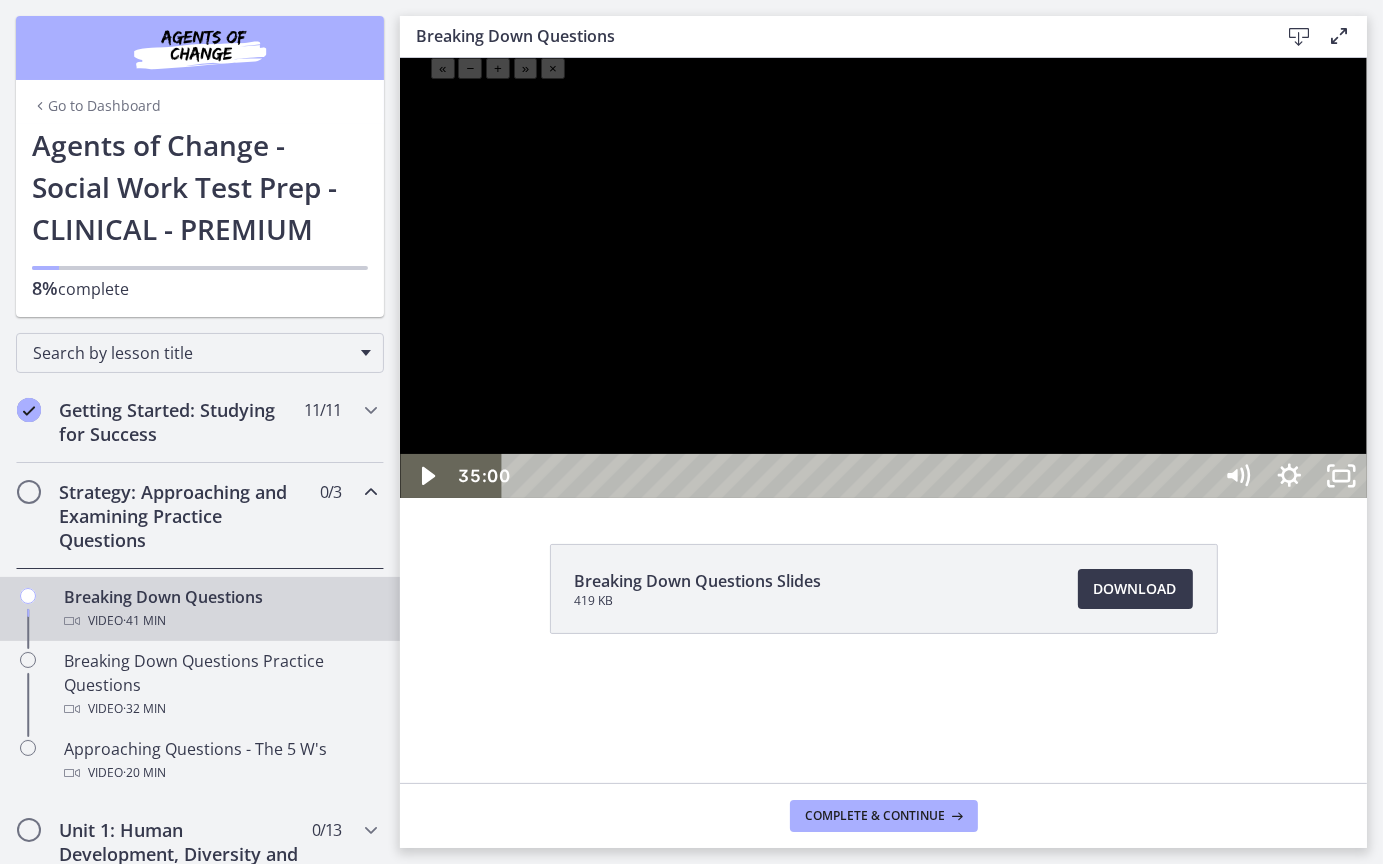 click at bounding box center [882, 277] 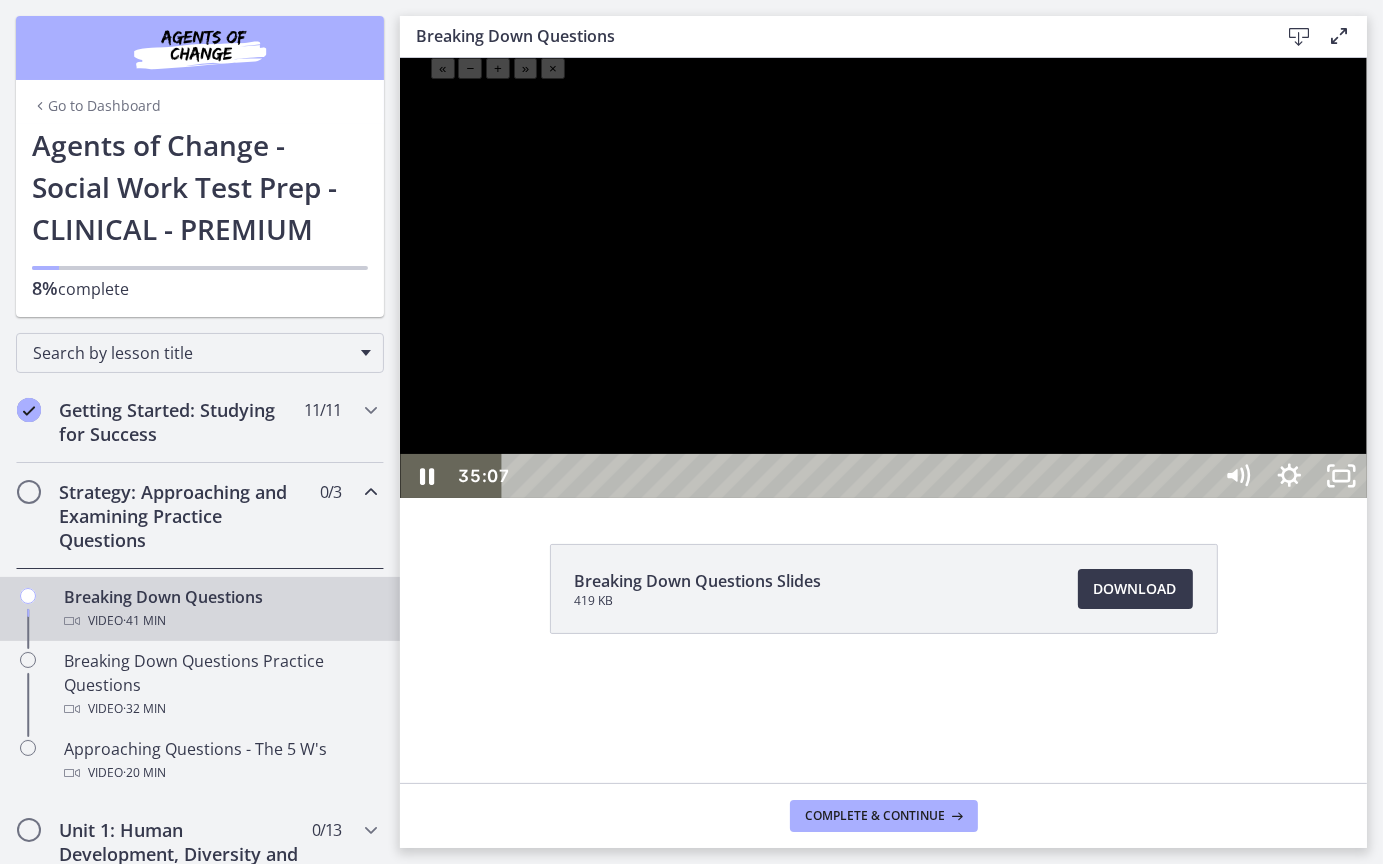 click at bounding box center (882, 277) 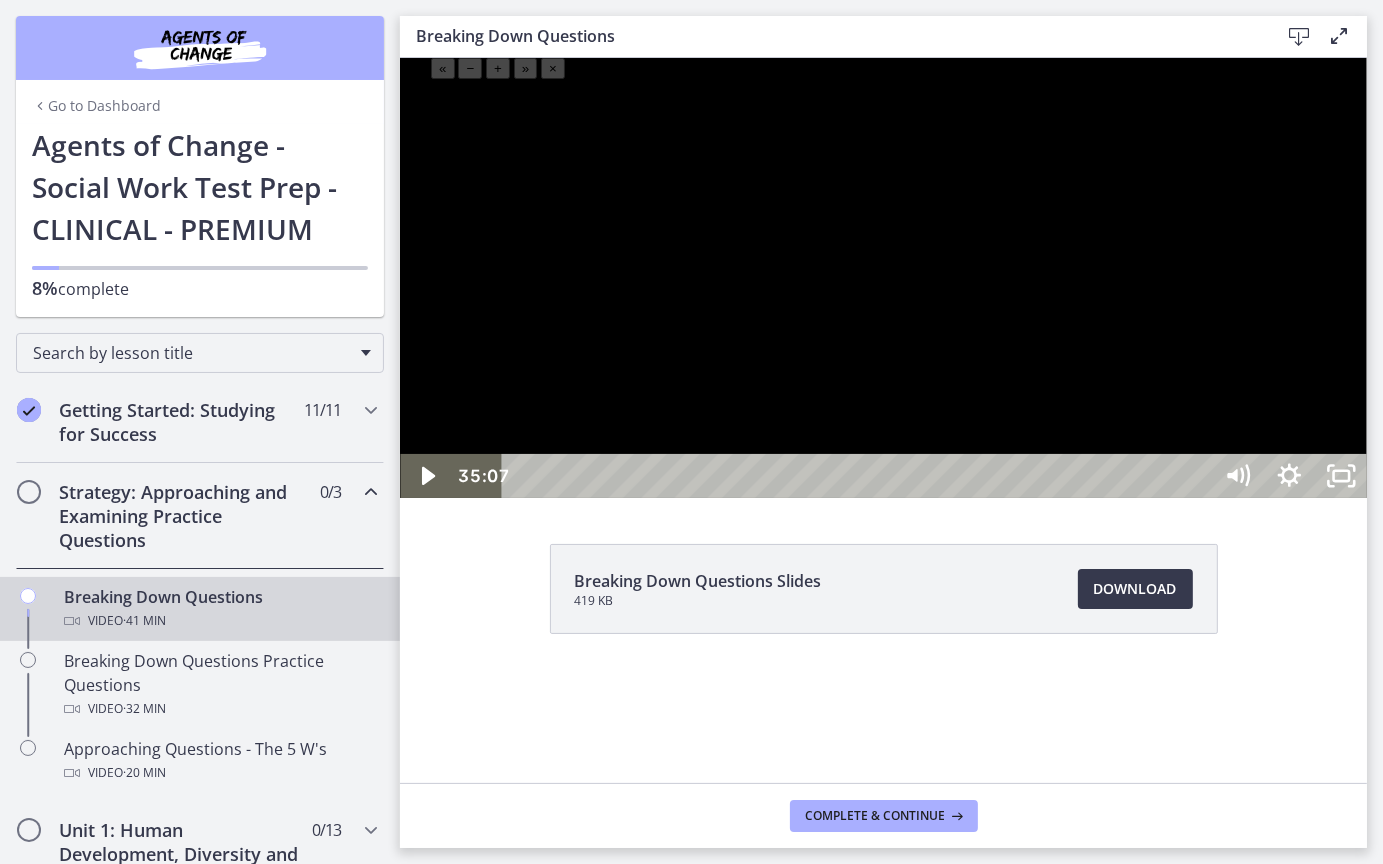 click at bounding box center (882, 277) 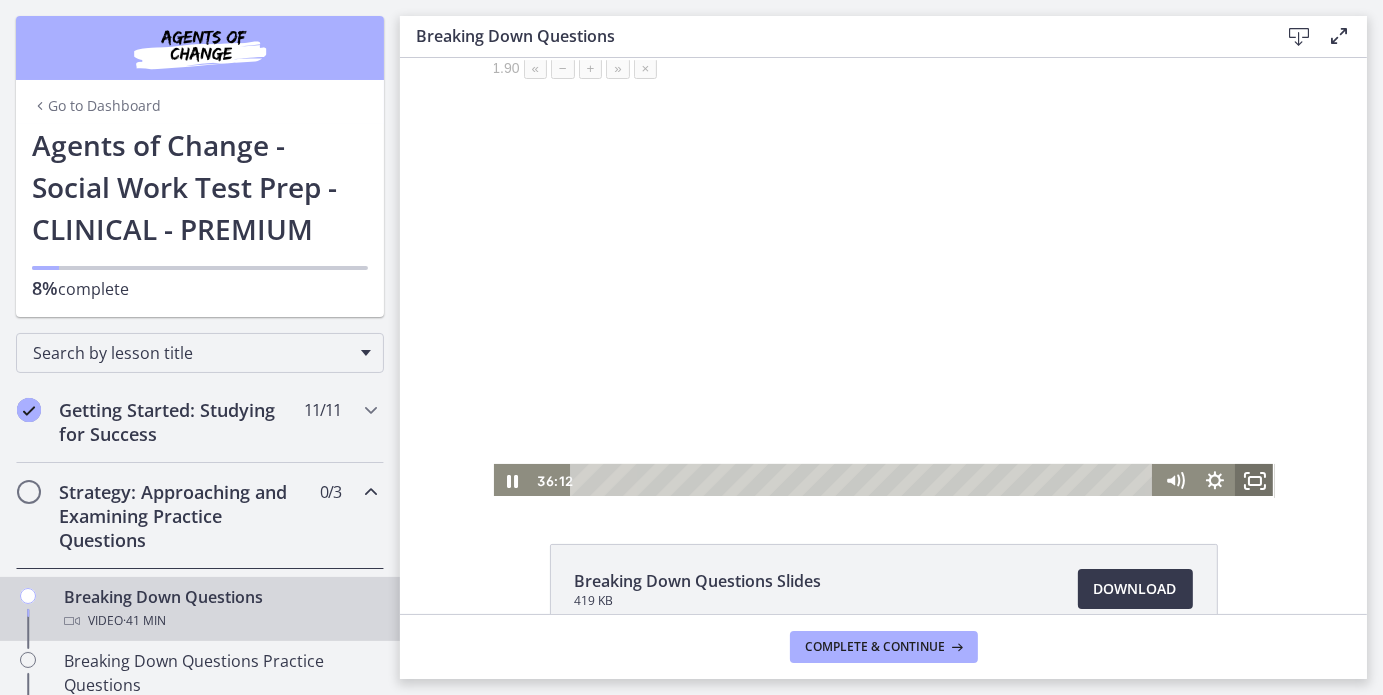 click 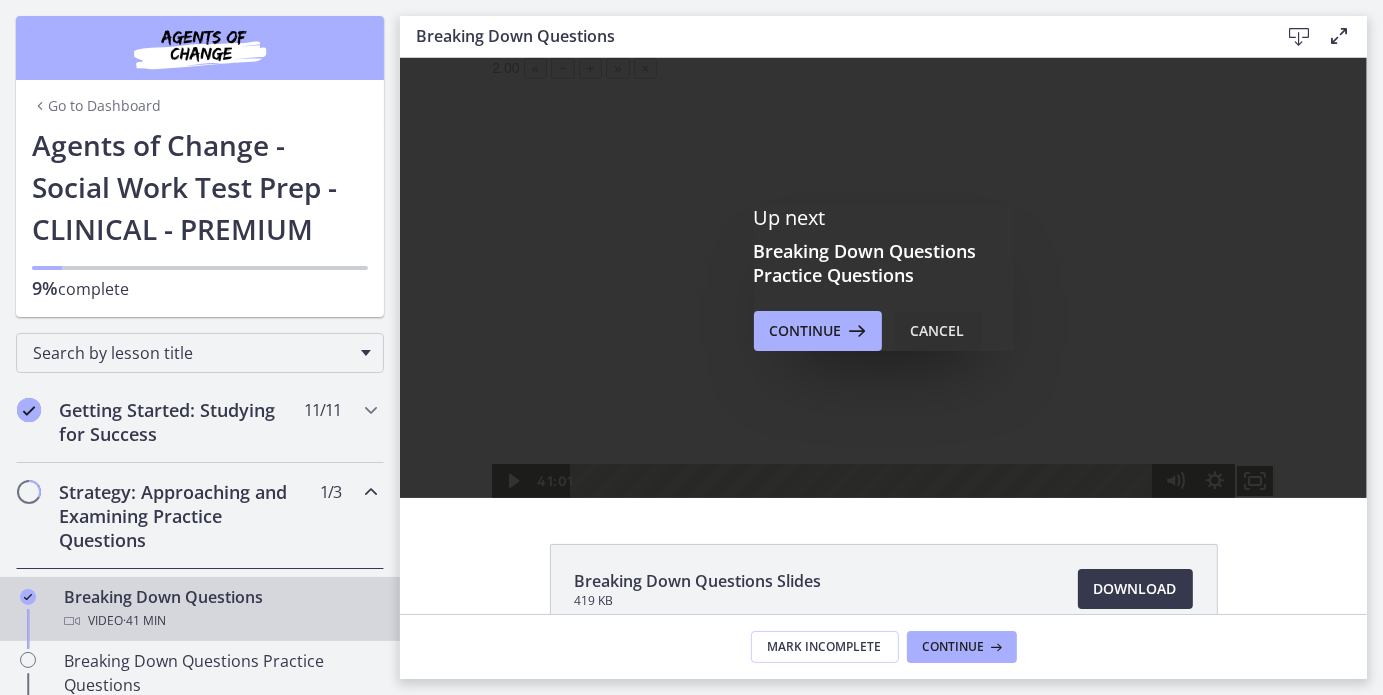 click on "Cancel" at bounding box center (938, 331) 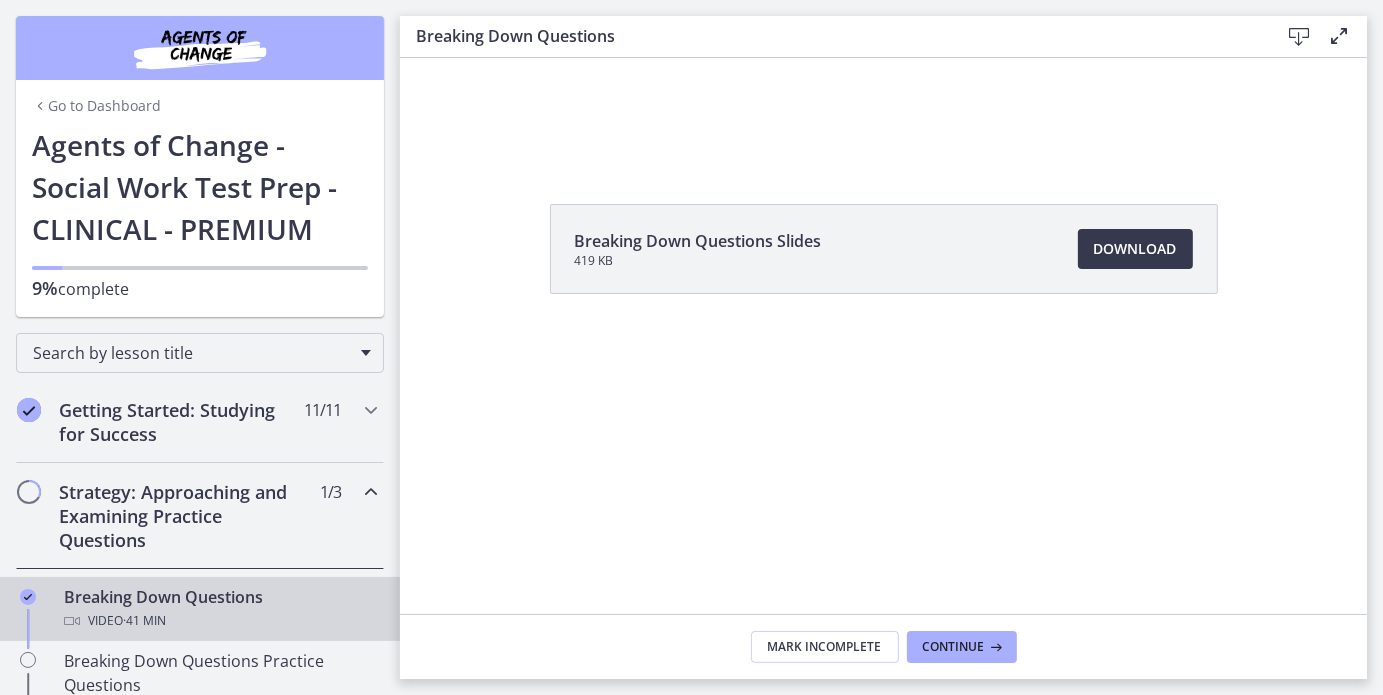 click on "Breaking Down Questions Slides
419 KB
Download
Opens in a new window" at bounding box center [884, 249] 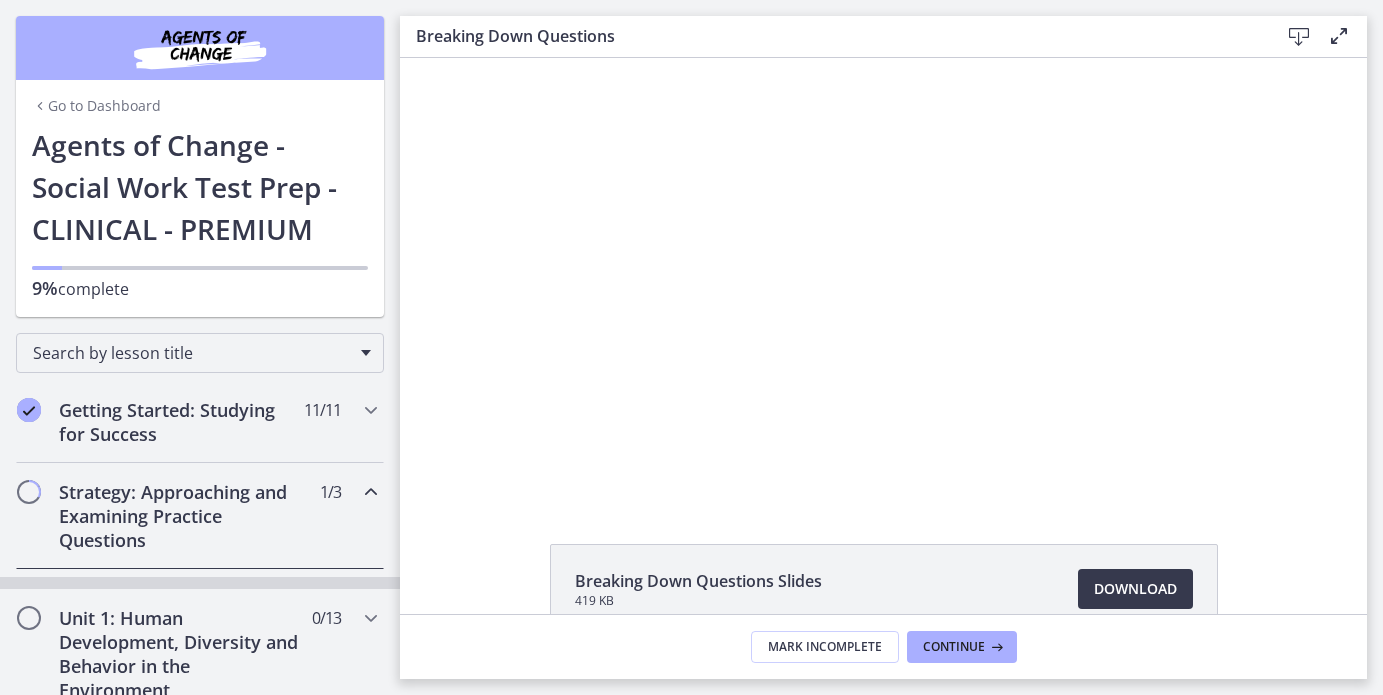 scroll, scrollTop: 0, scrollLeft: 0, axis: both 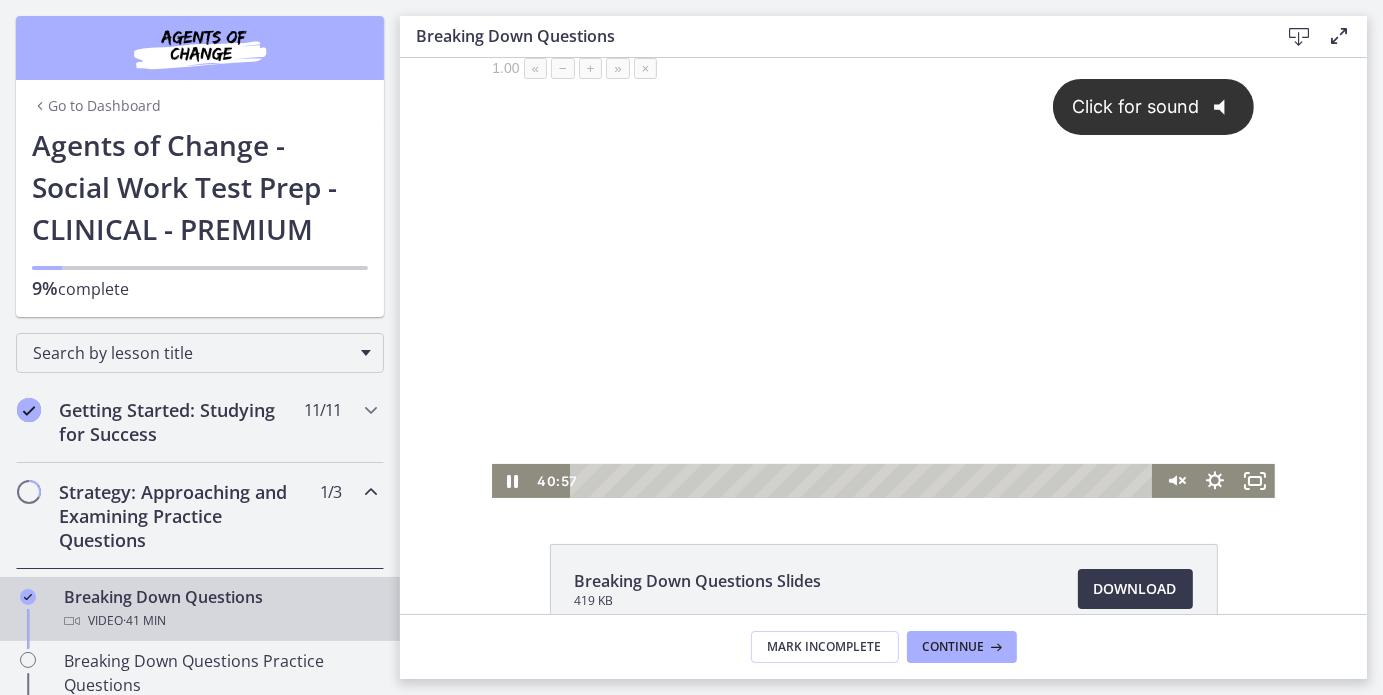 click on "Click for sound
@keyframes VOLUME_SMALL_WAVE_FLASH {
0% { opacity: 0; }
33% { opacity: 1; }
66% { opacity: 1; }
100% { opacity: 0; }
}
@keyframes VOLUME_LARGE_WAVE_FLASH {
0% { opacity: 0; }
33% { opacity: 1; }
66% { opacity: 1; }
100% { opacity: 0; }
}
.volume__small-wave {
animation: VOLUME_SMALL_WAVE_FLASH 2s infinite;
opacity: 0;
}
.volume__large-wave {
animation: VOLUME_LARGE_WAVE_FLASH 2s infinite .3s;
opacity: 0;
}" at bounding box center (882, 260) 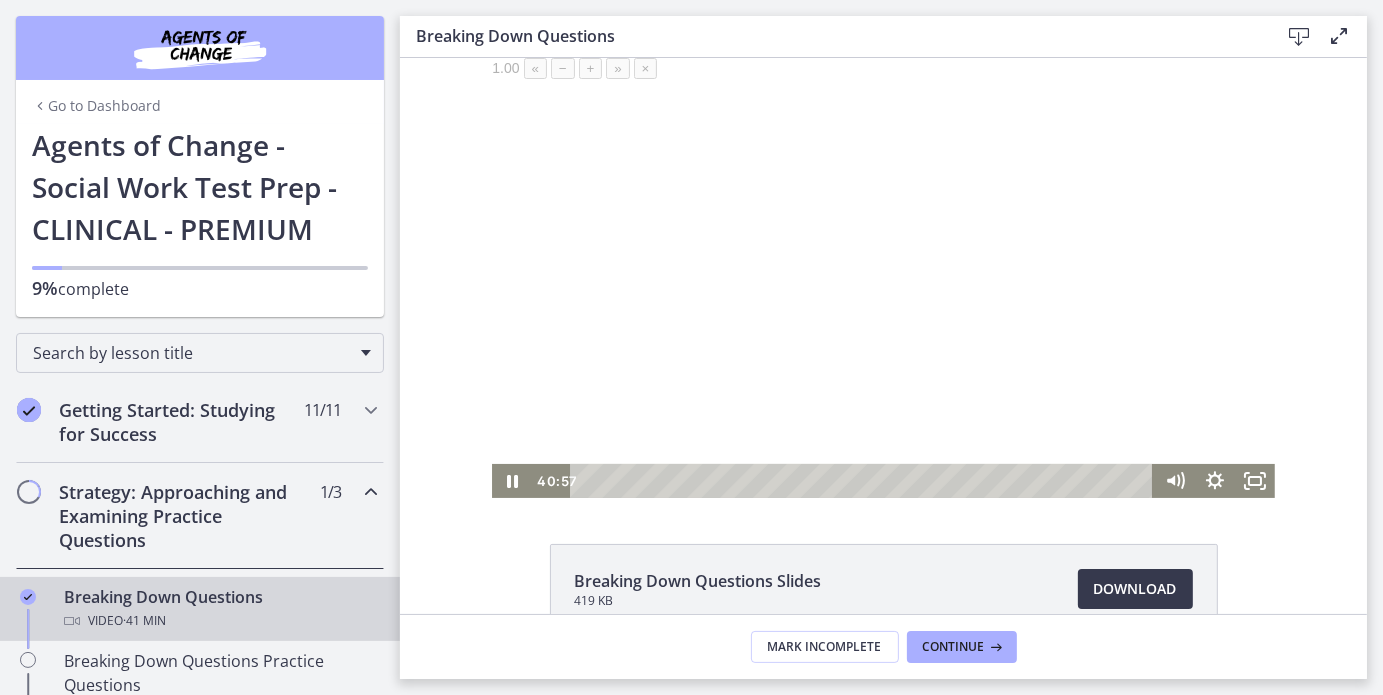 click at bounding box center [882, 277] 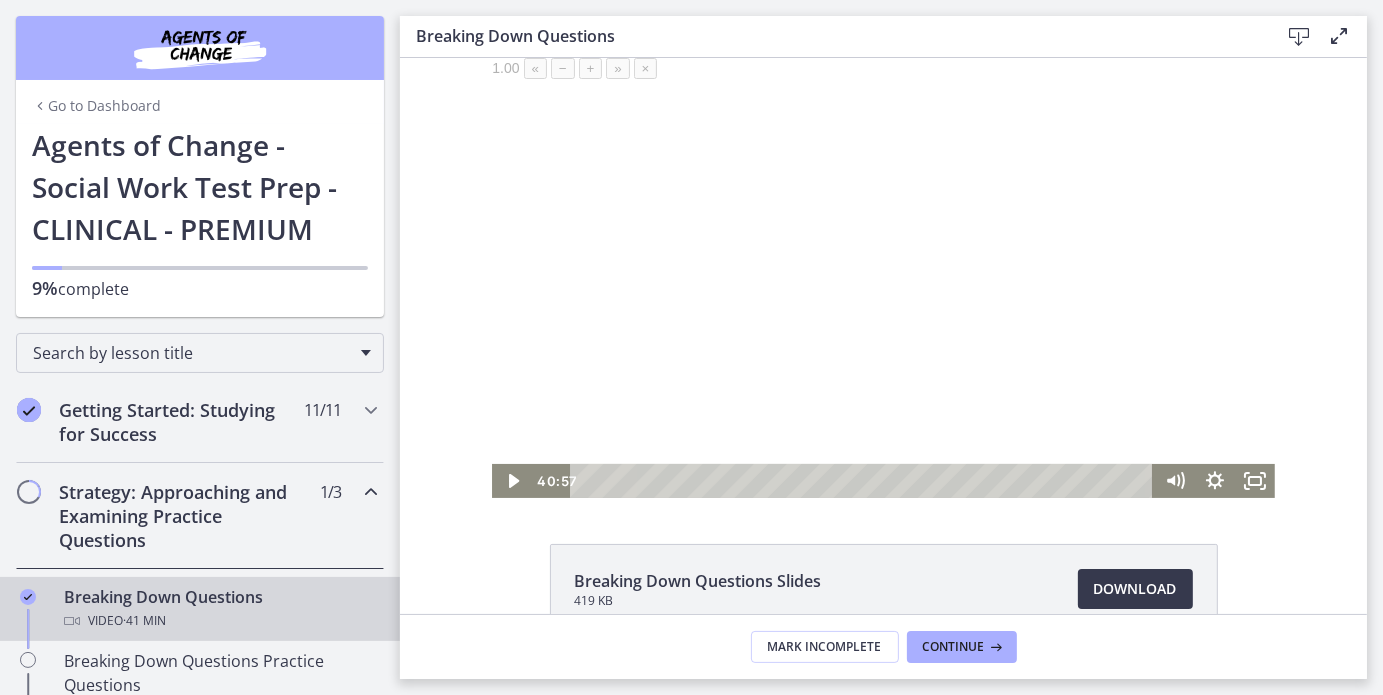 click at bounding box center [882, 277] 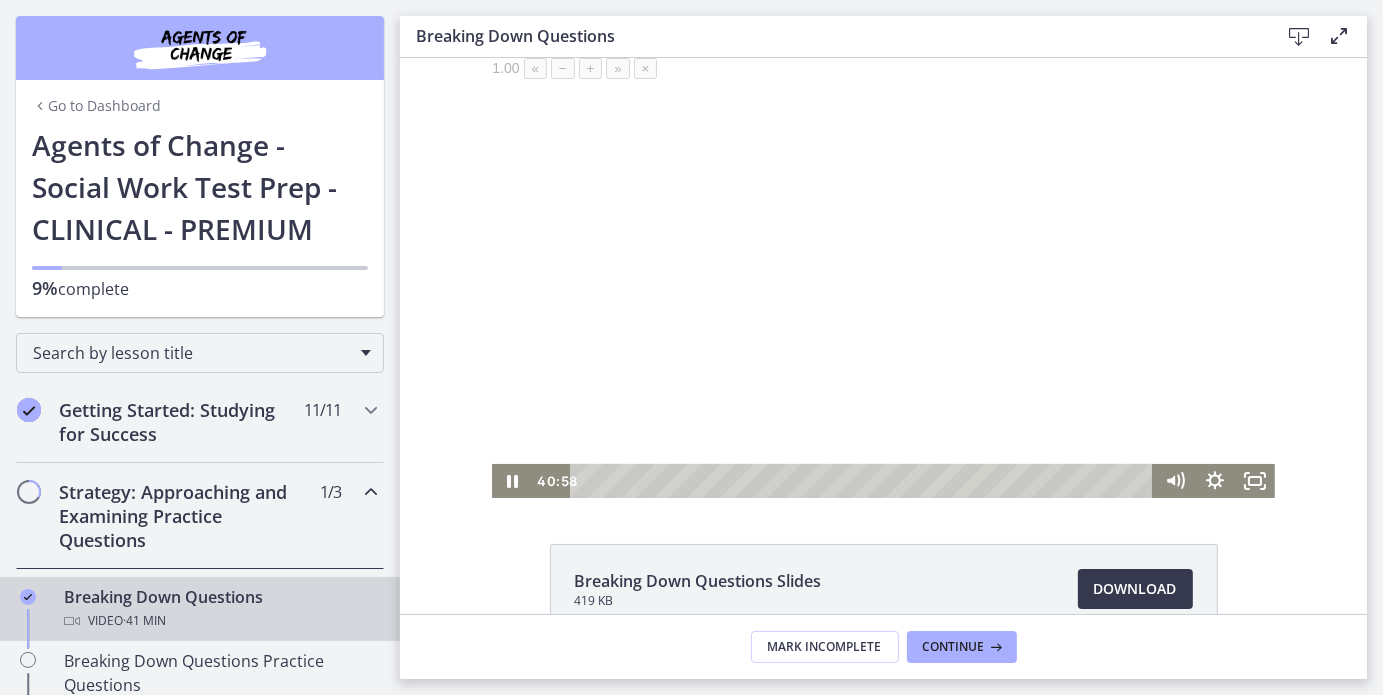 click at bounding box center (882, 277) 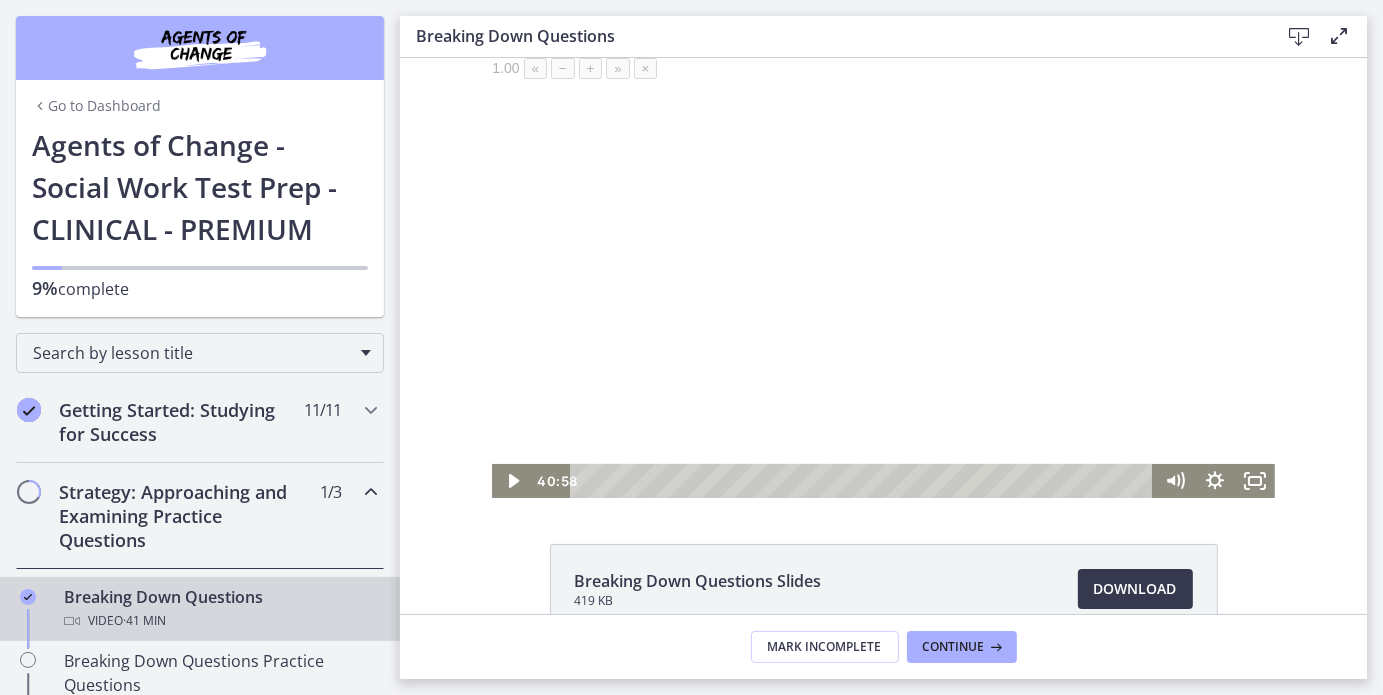 drag, startPoint x: 1073, startPoint y: 243, endPoint x: 1043, endPoint y: 244, distance: 30.016663 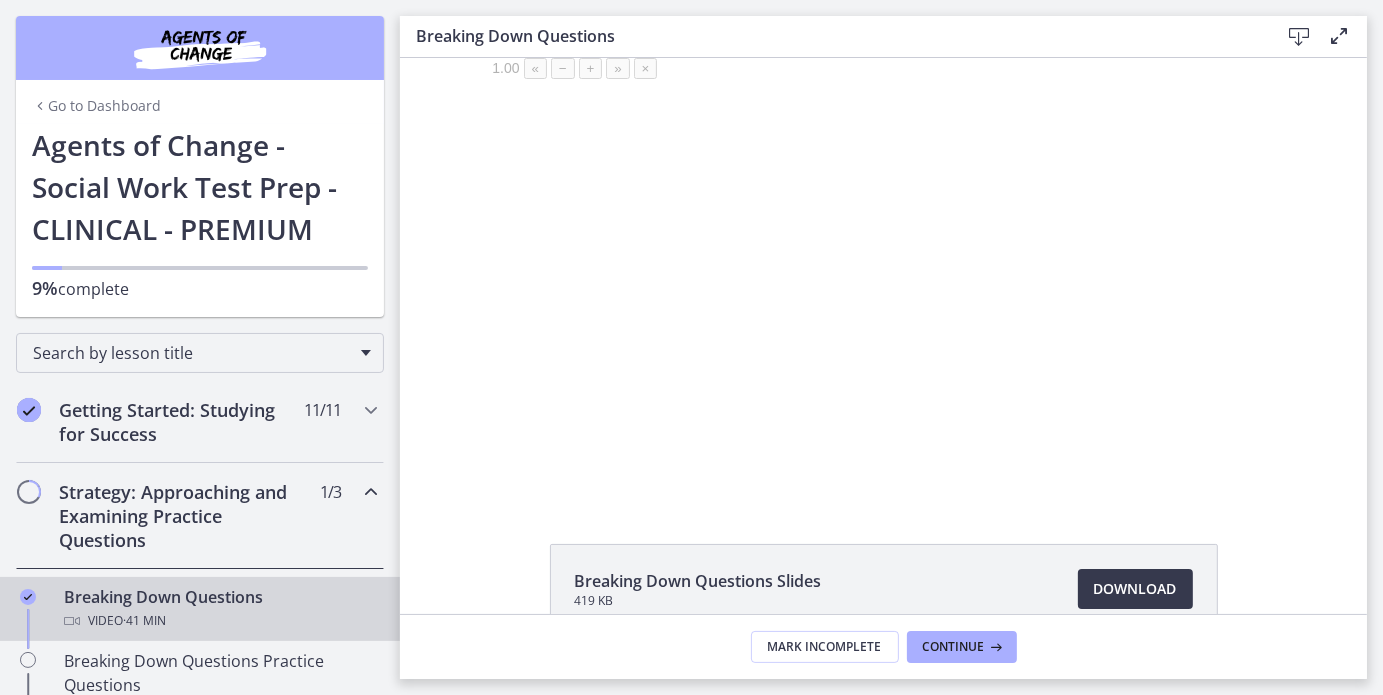 click on "Click for sound
@keyframes VOLUME_SMALL_WAVE_FLASH {
0% { opacity: 0; }
33% { opacity: 1; }
66% { opacity: 1; }
100% { opacity: 0; }
}
@keyframes VOLUME_LARGE_WAVE_FLASH {
0% { opacity: 0; }
33% { opacity: 1; }
66% { opacity: 1; }
100% { opacity: 0; }
}
.volume__small-wave {
animation: VOLUME_SMALL_WAVE_FLASH 2s infinite;
opacity: 0;
}
.volume__large-wave {
animation: VOLUME_LARGE_WAVE_FLASH 2s infinite .3s;
opacity: 0;
}
40:58 41:01" at bounding box center (882, 277) 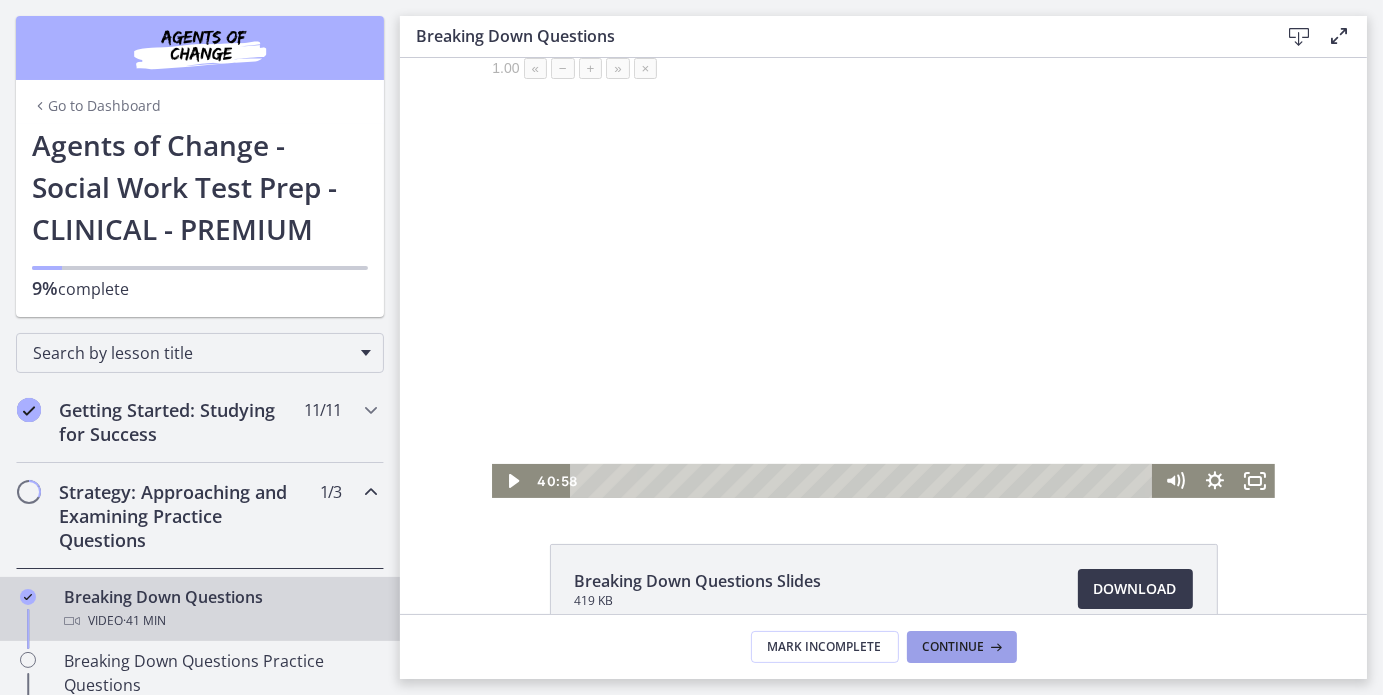 click on "Continue" at bounding box center (954, 647) 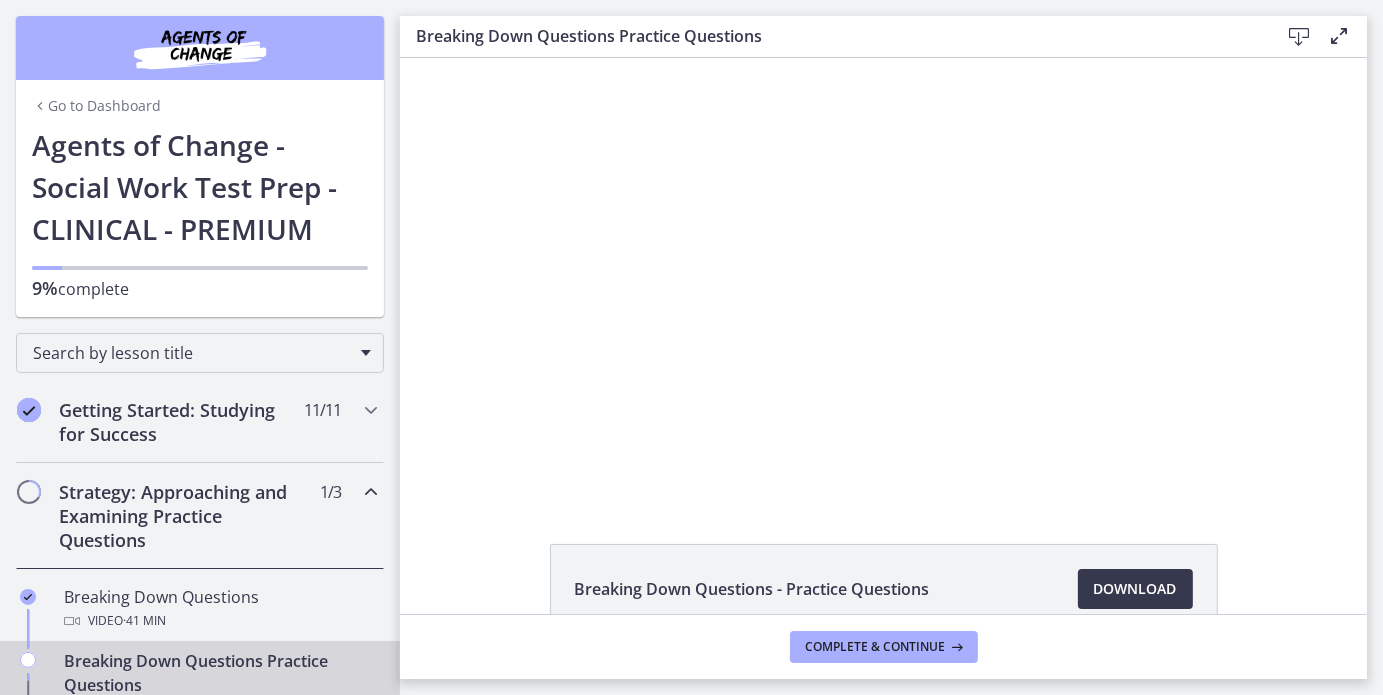 scroll, scrollTop: 0, scrollLeft: 0, axis: both 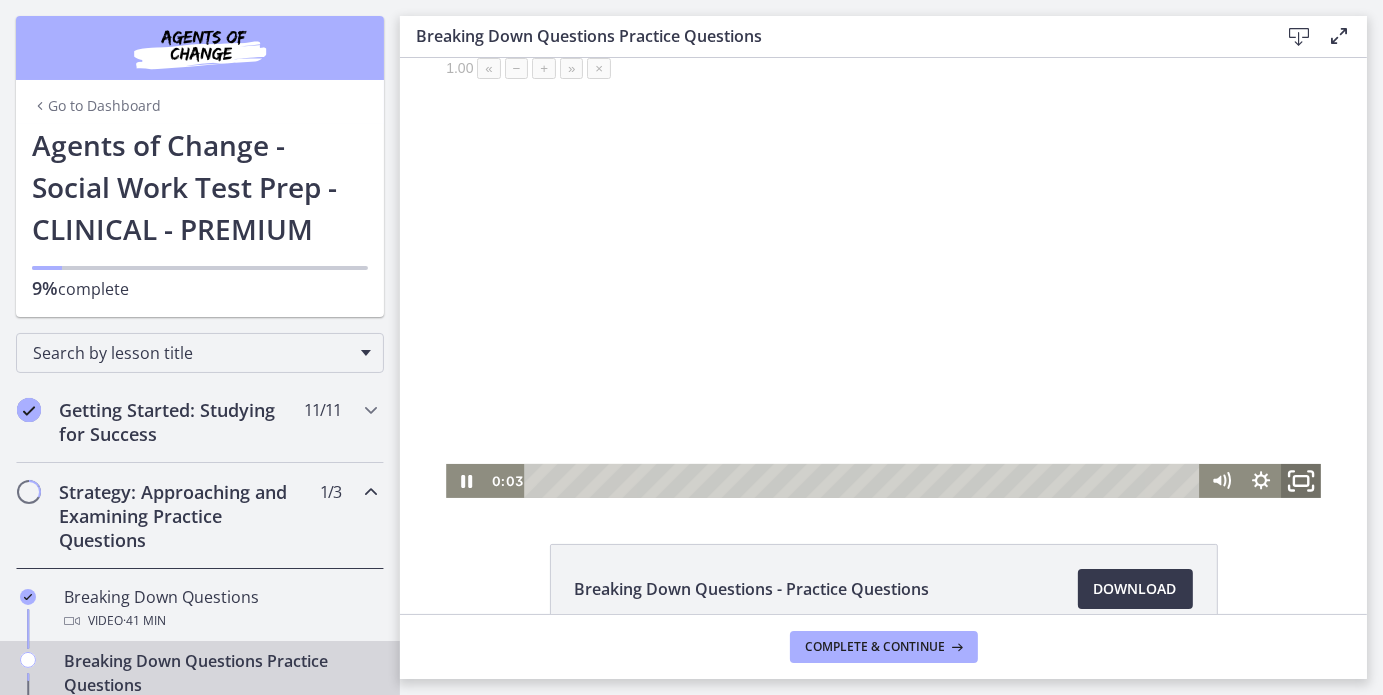click 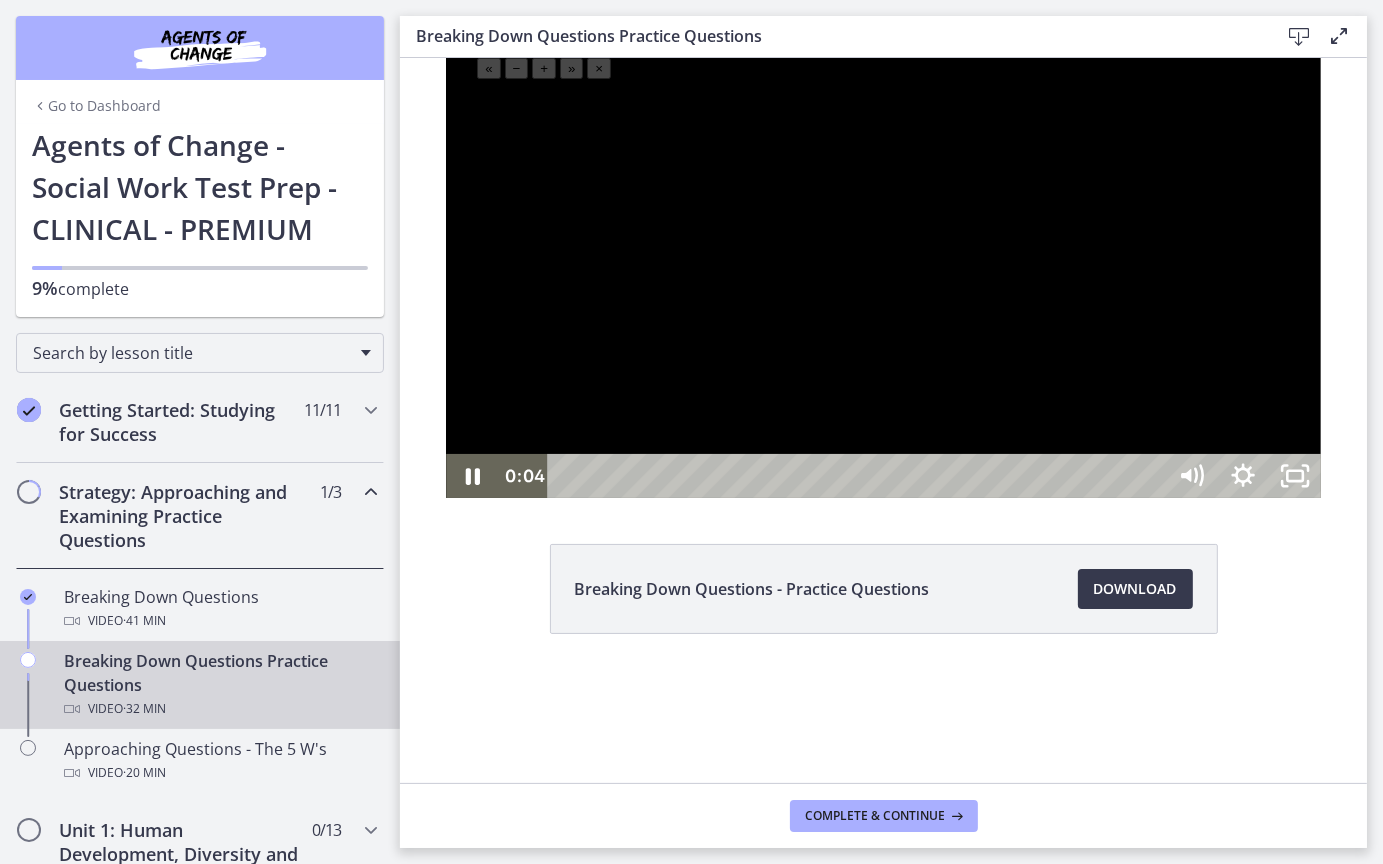type 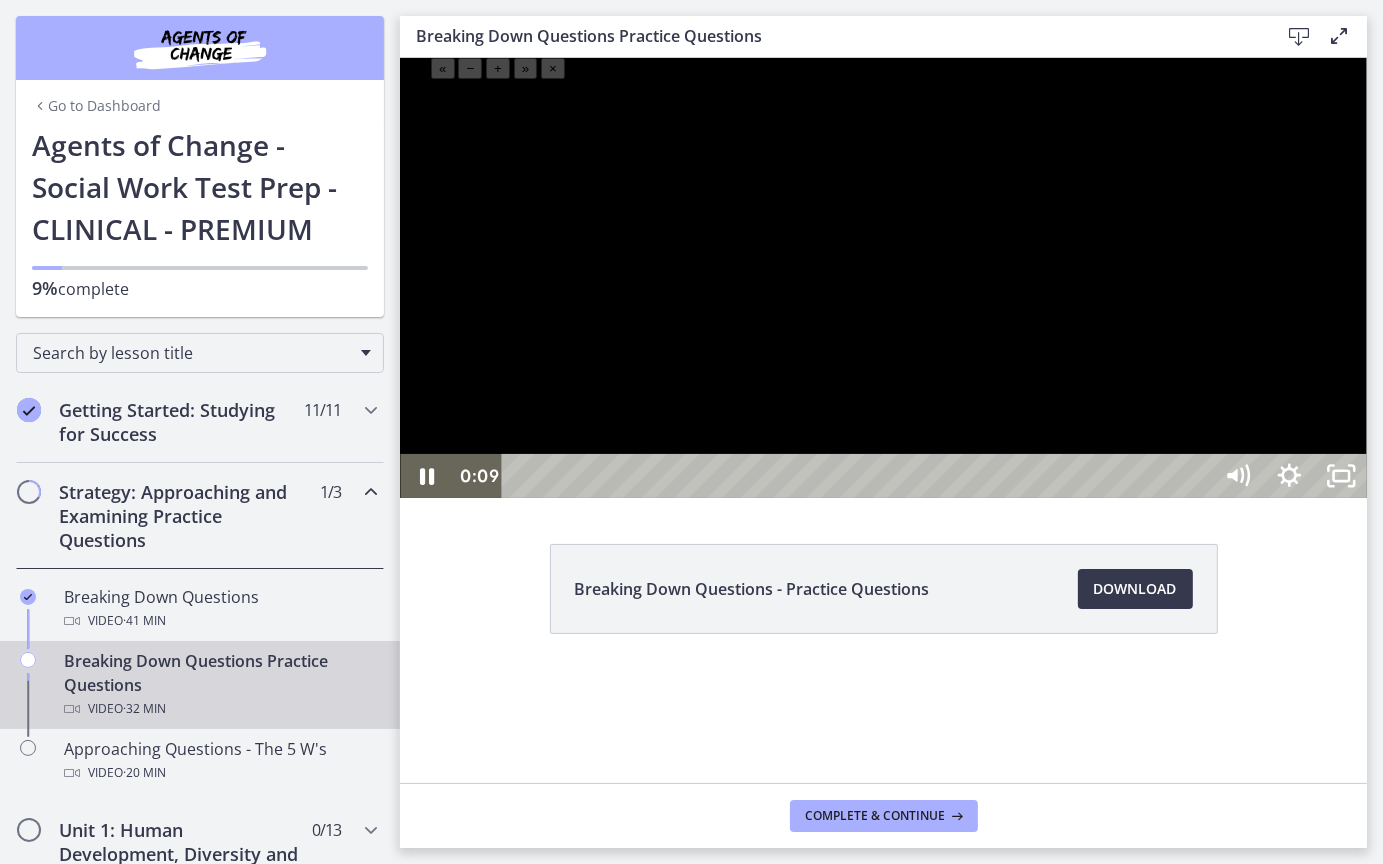 click at bounding box center (882, 277) 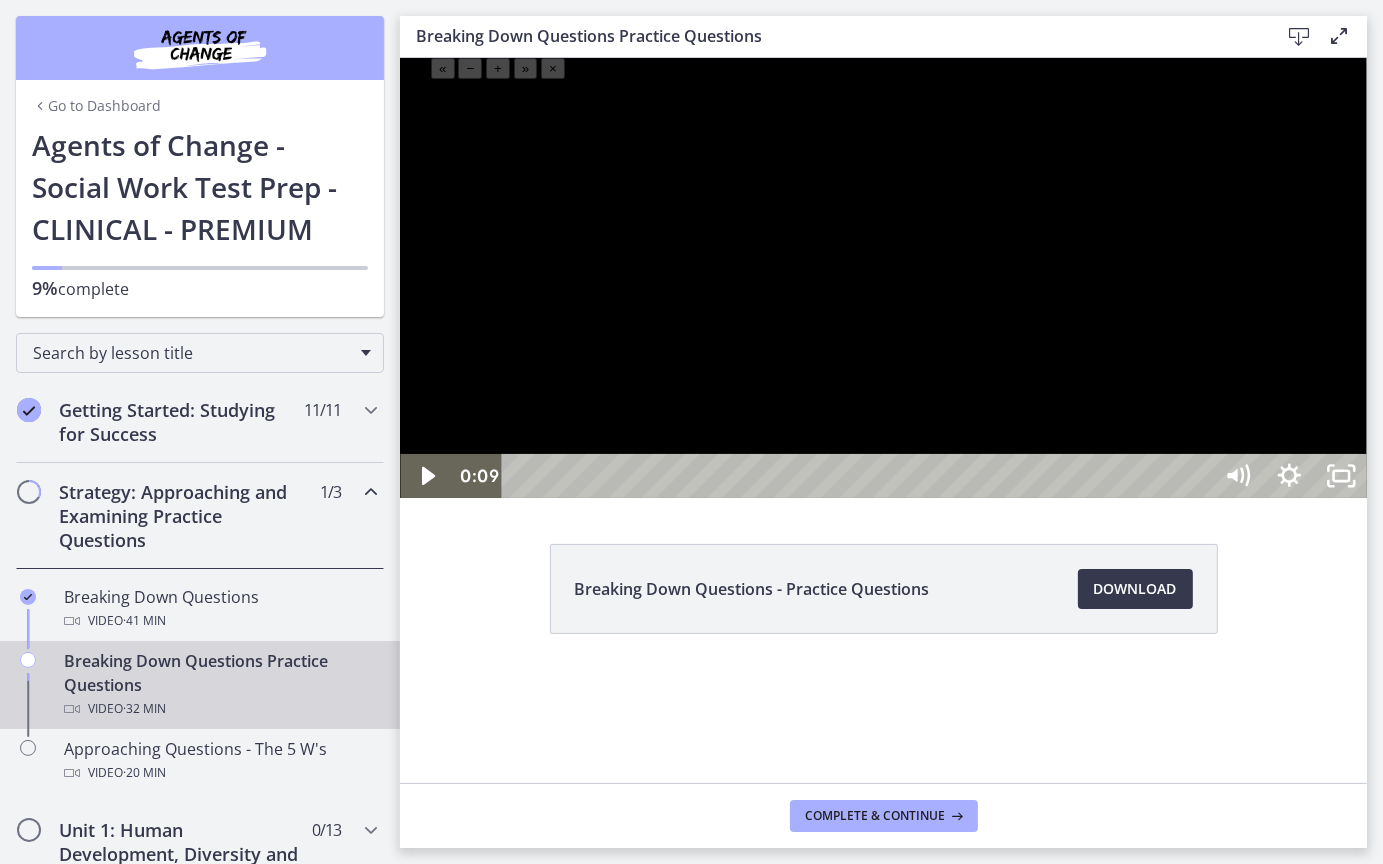 drag, startPoint x: 670, startPoint y: 412, endPoint x: 670, endPoint y: 291, distance: 121 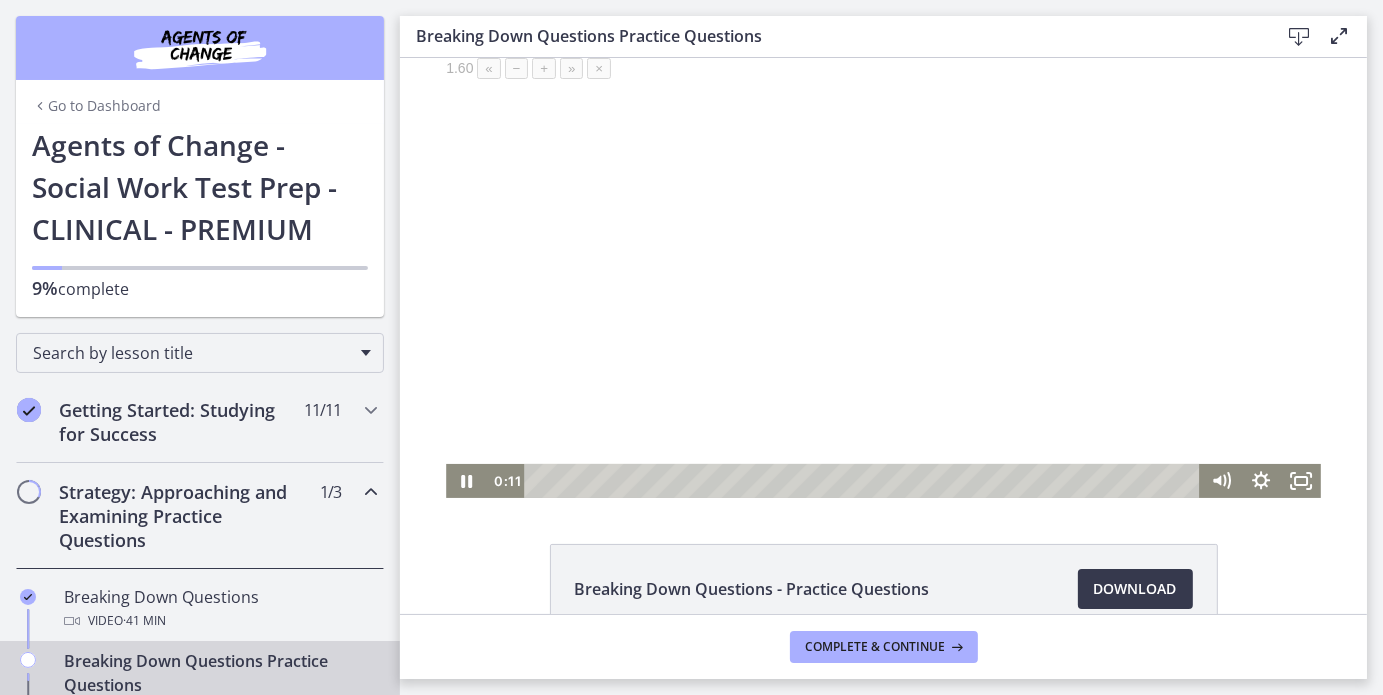 click at bounding box center (882, 277) 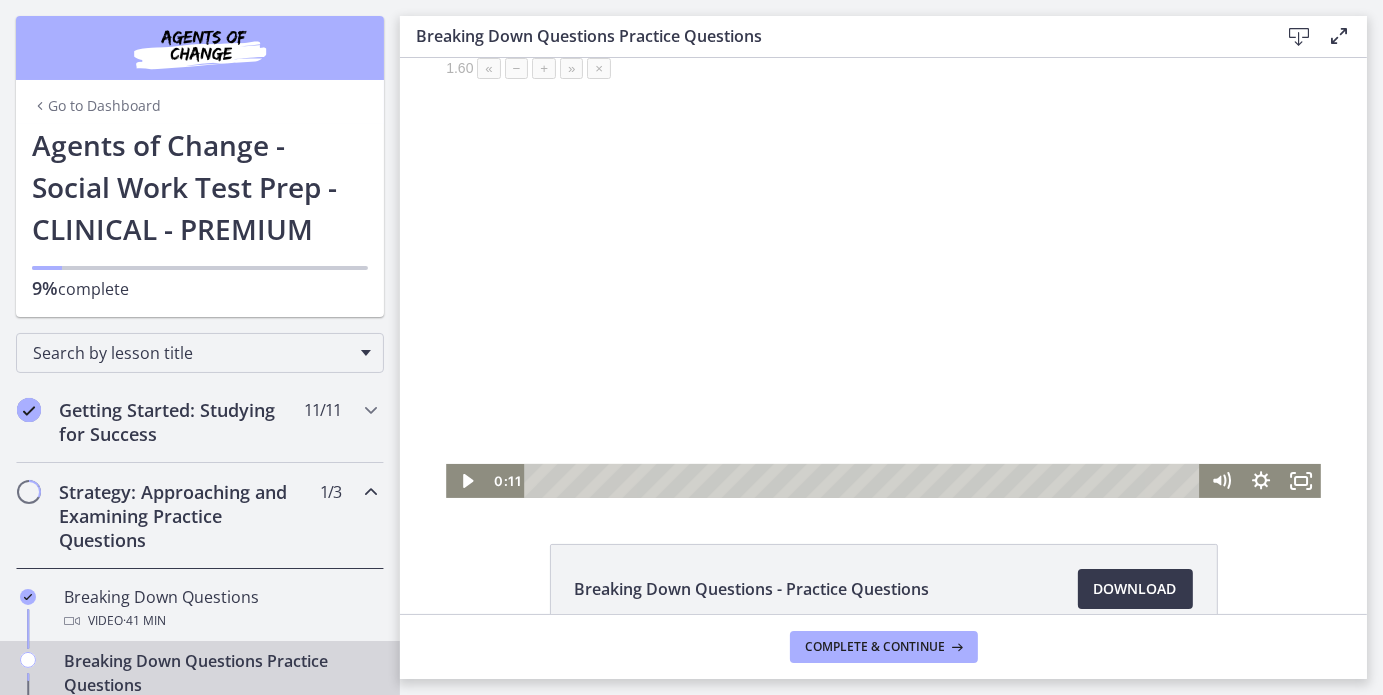 click at bounding box center [882, 277] 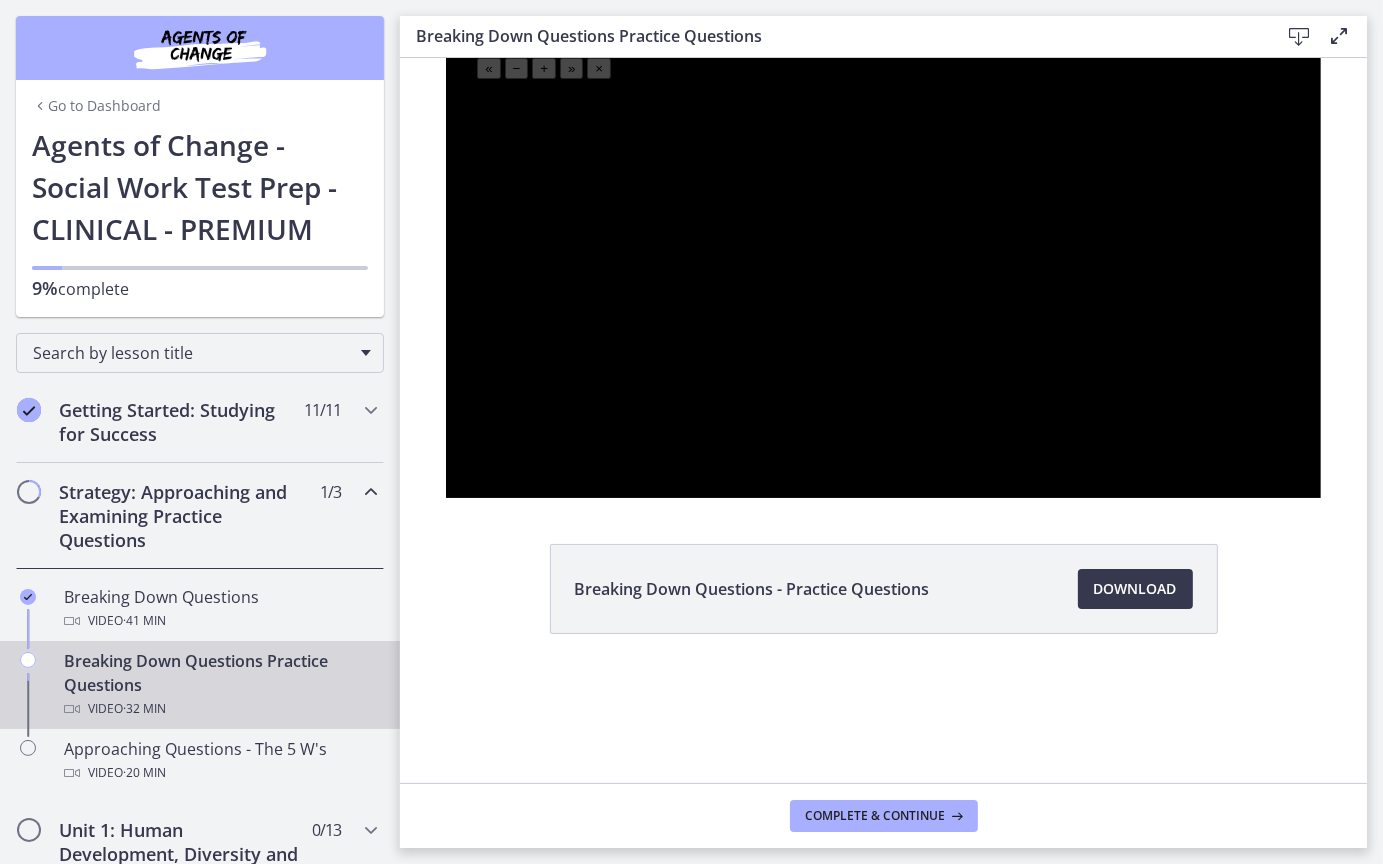 type 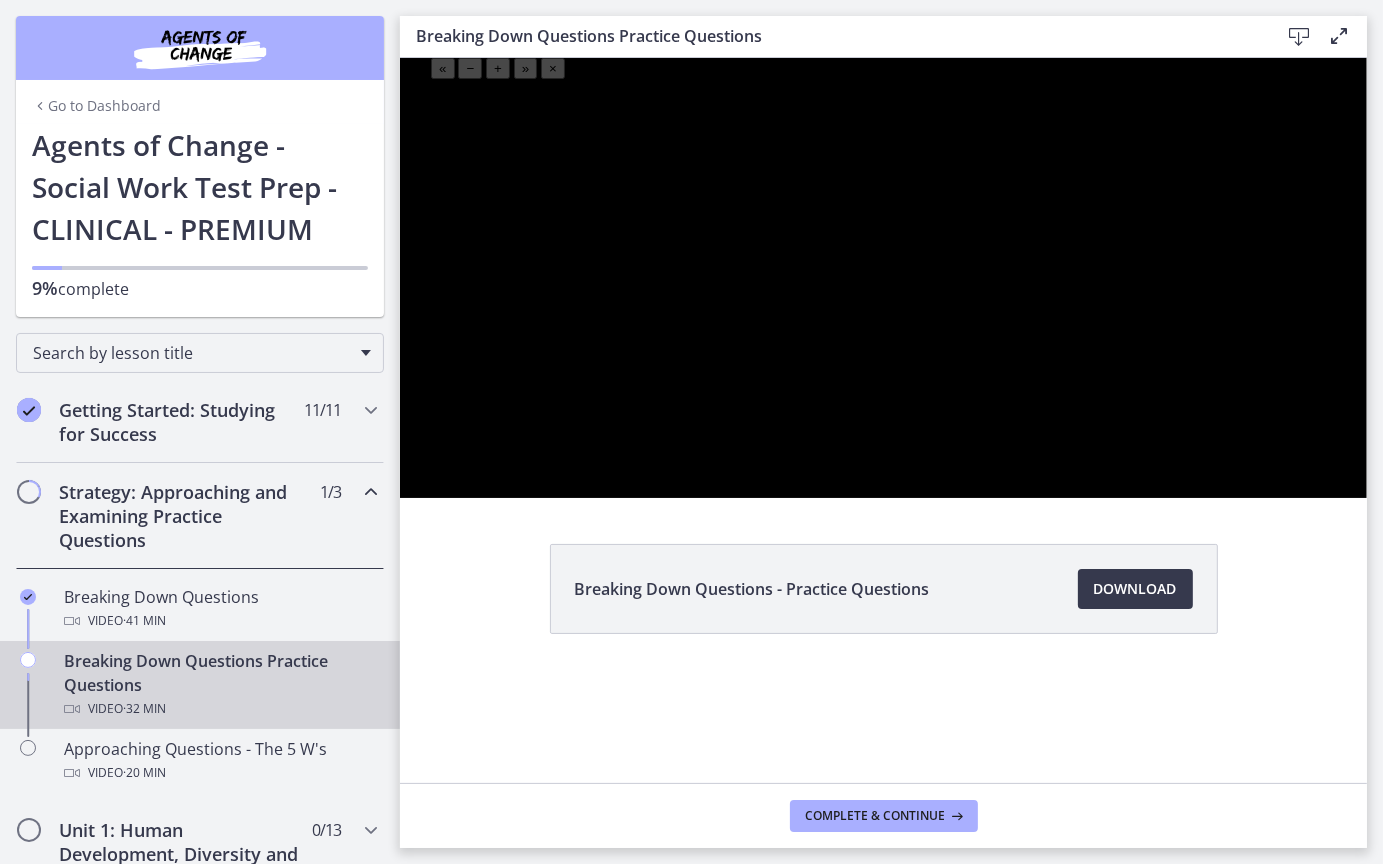 click at bounding box center (399, 57) 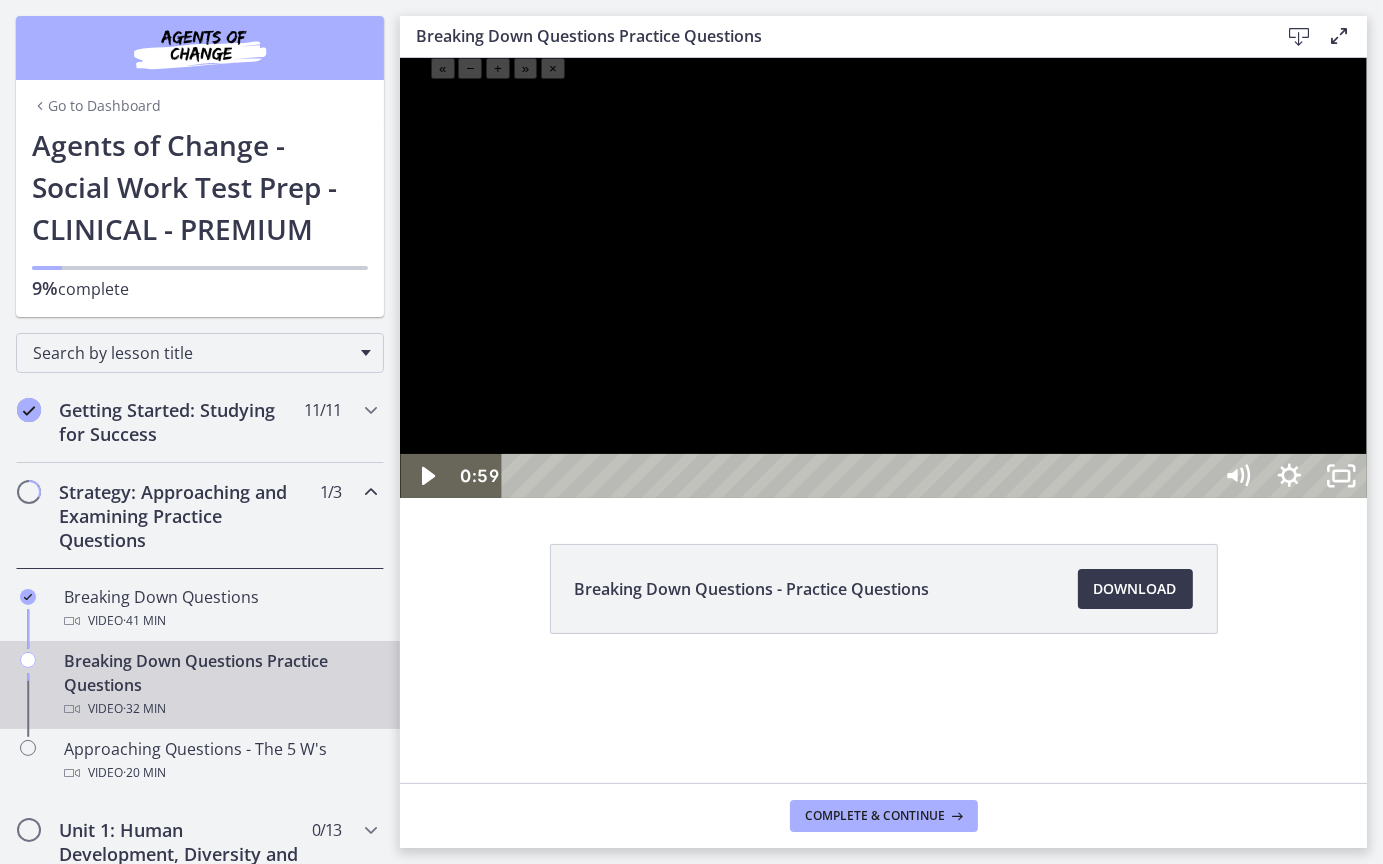 click at bounding box center (882, 277) 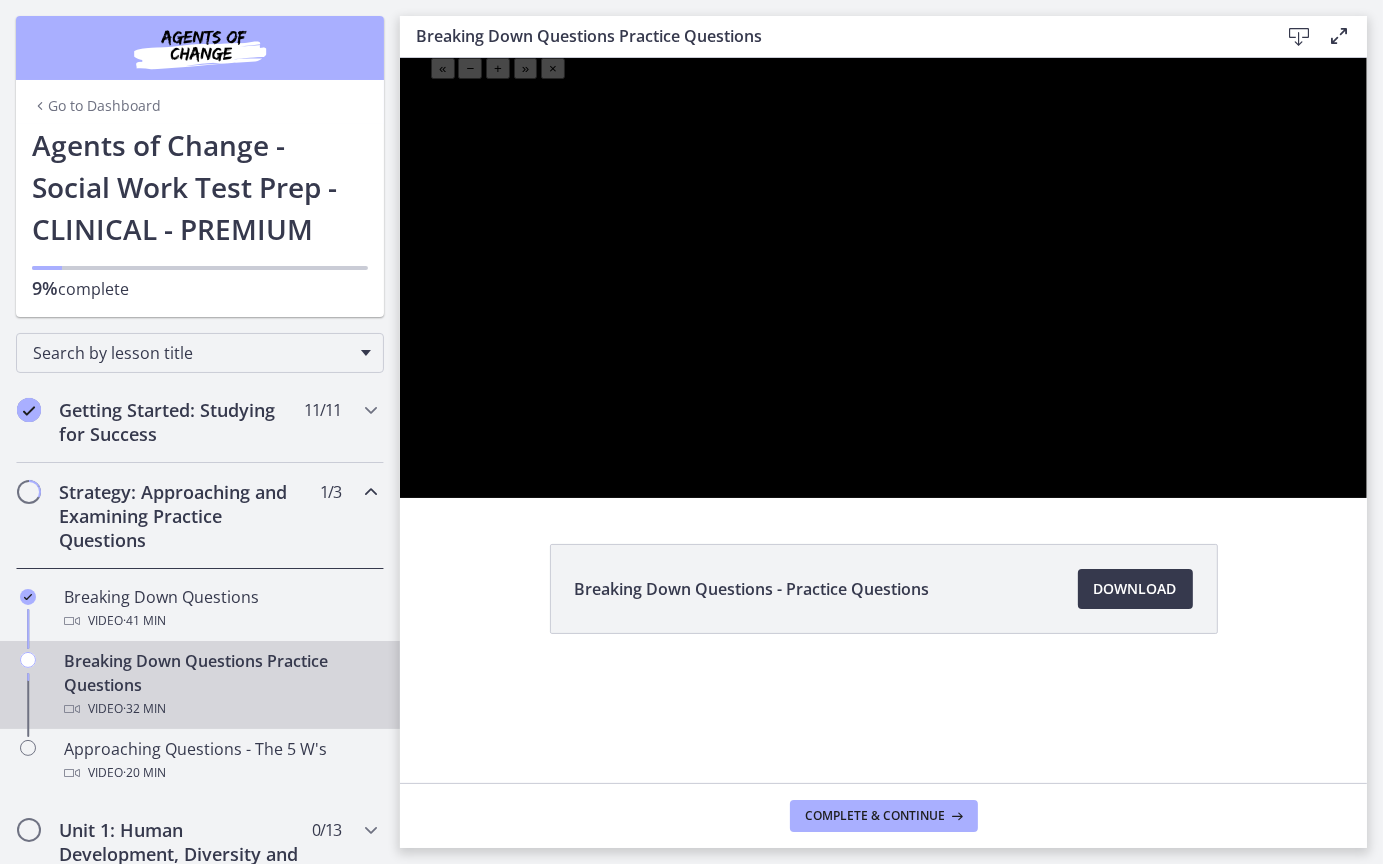 click at bounding box center (882, 277) 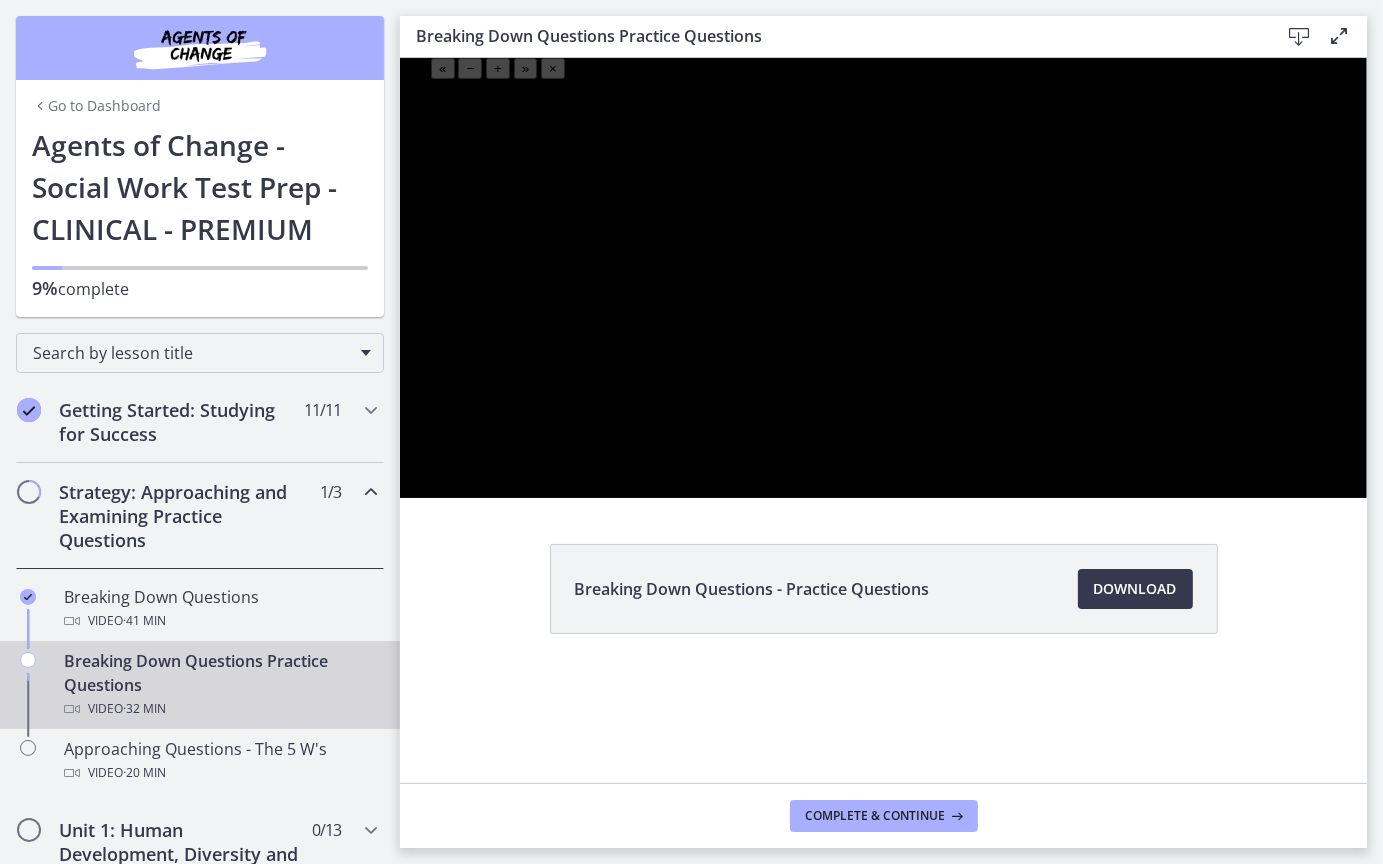 click at bounding box center (399, 57) 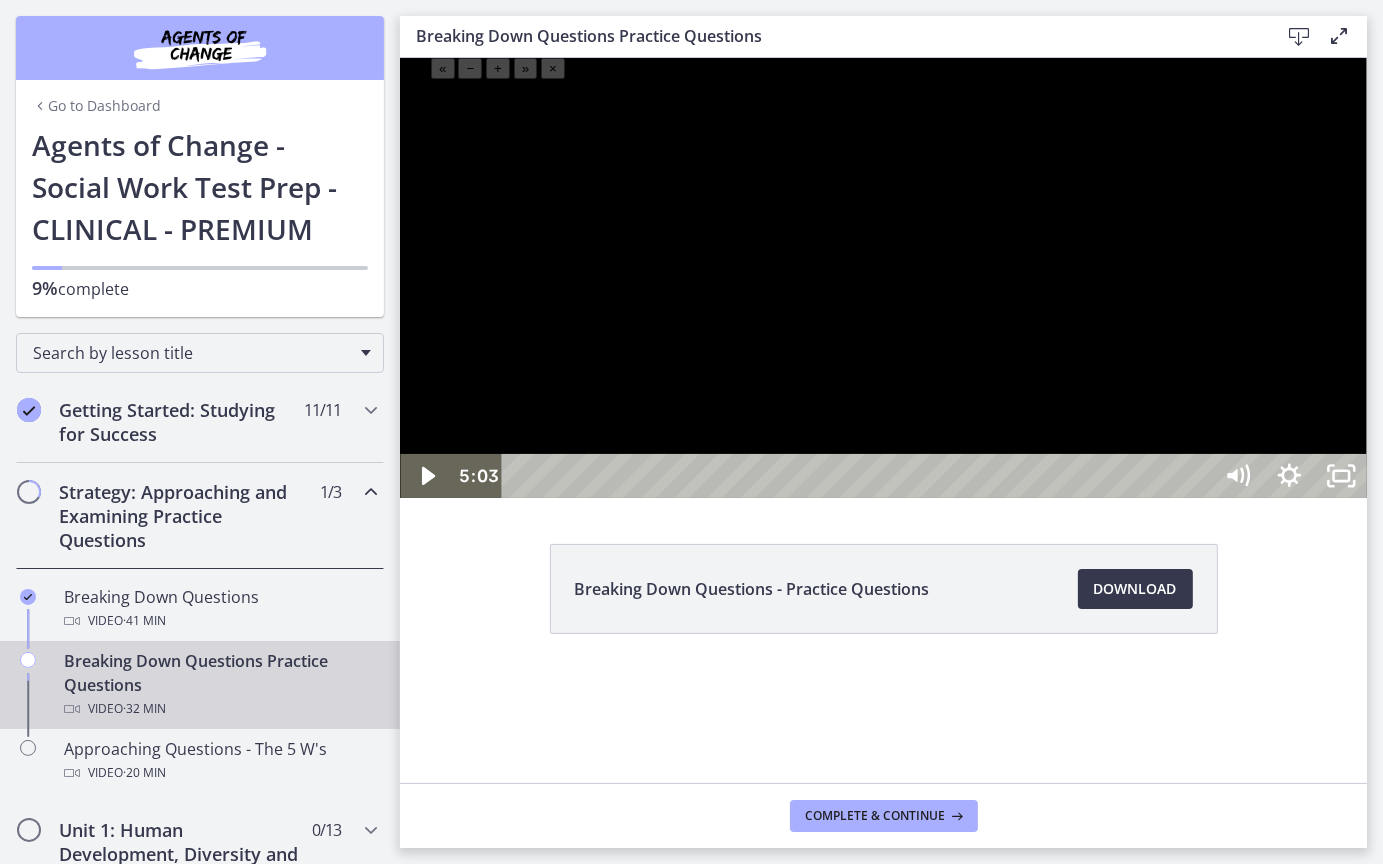 click at bounding box center (882, 277) 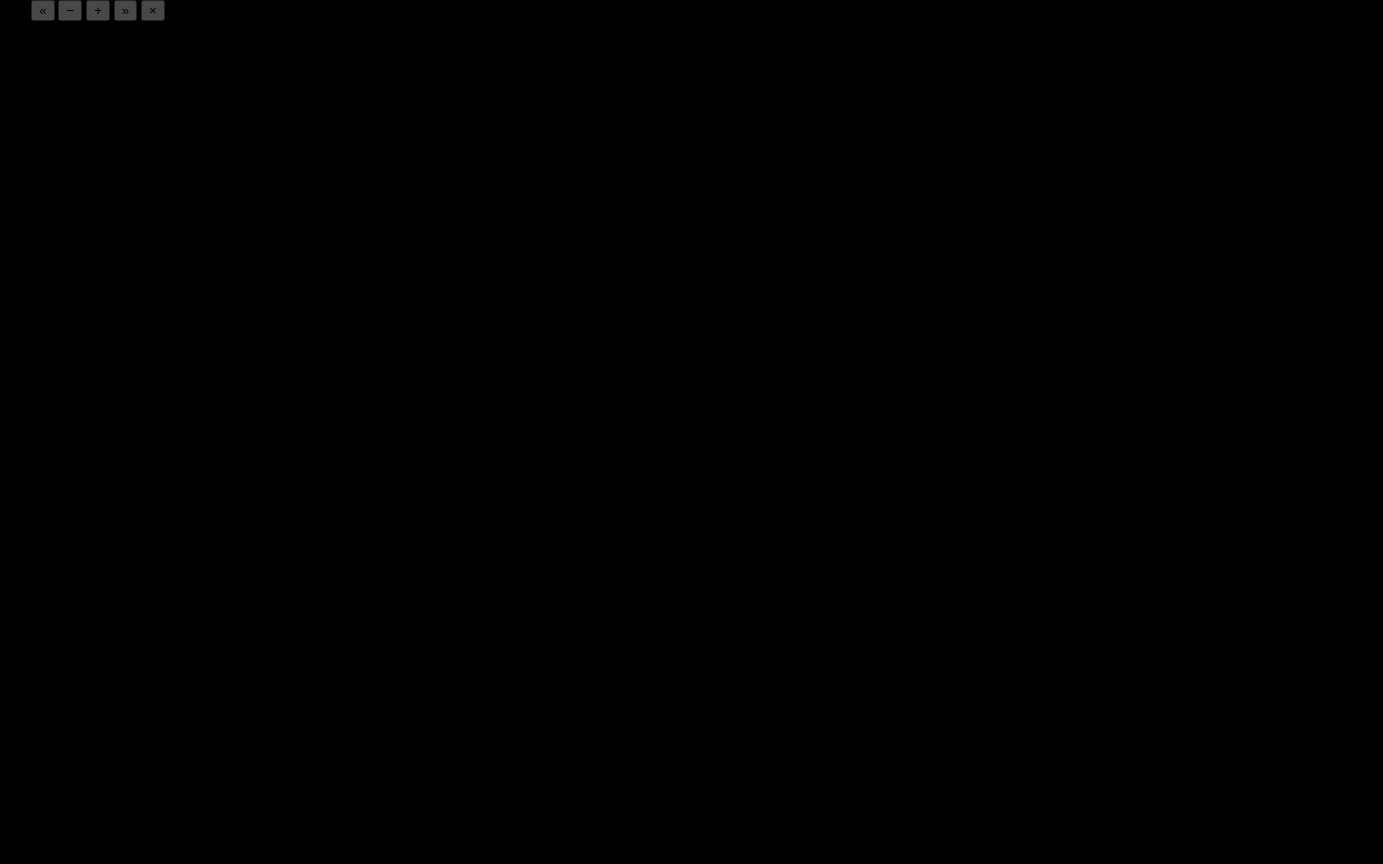 click at bounding box center [691, 432] 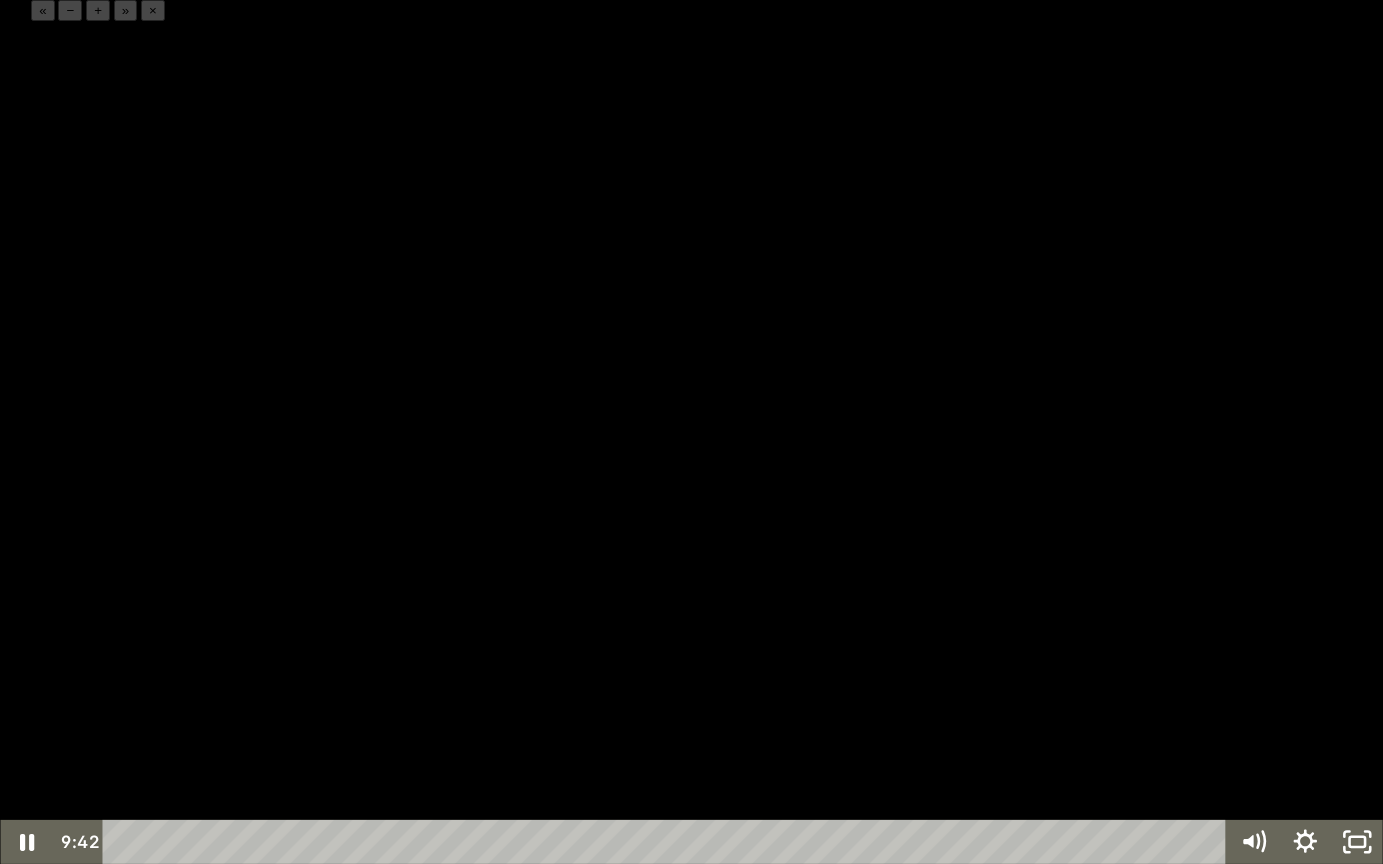 click at bounding box center (691, 432) 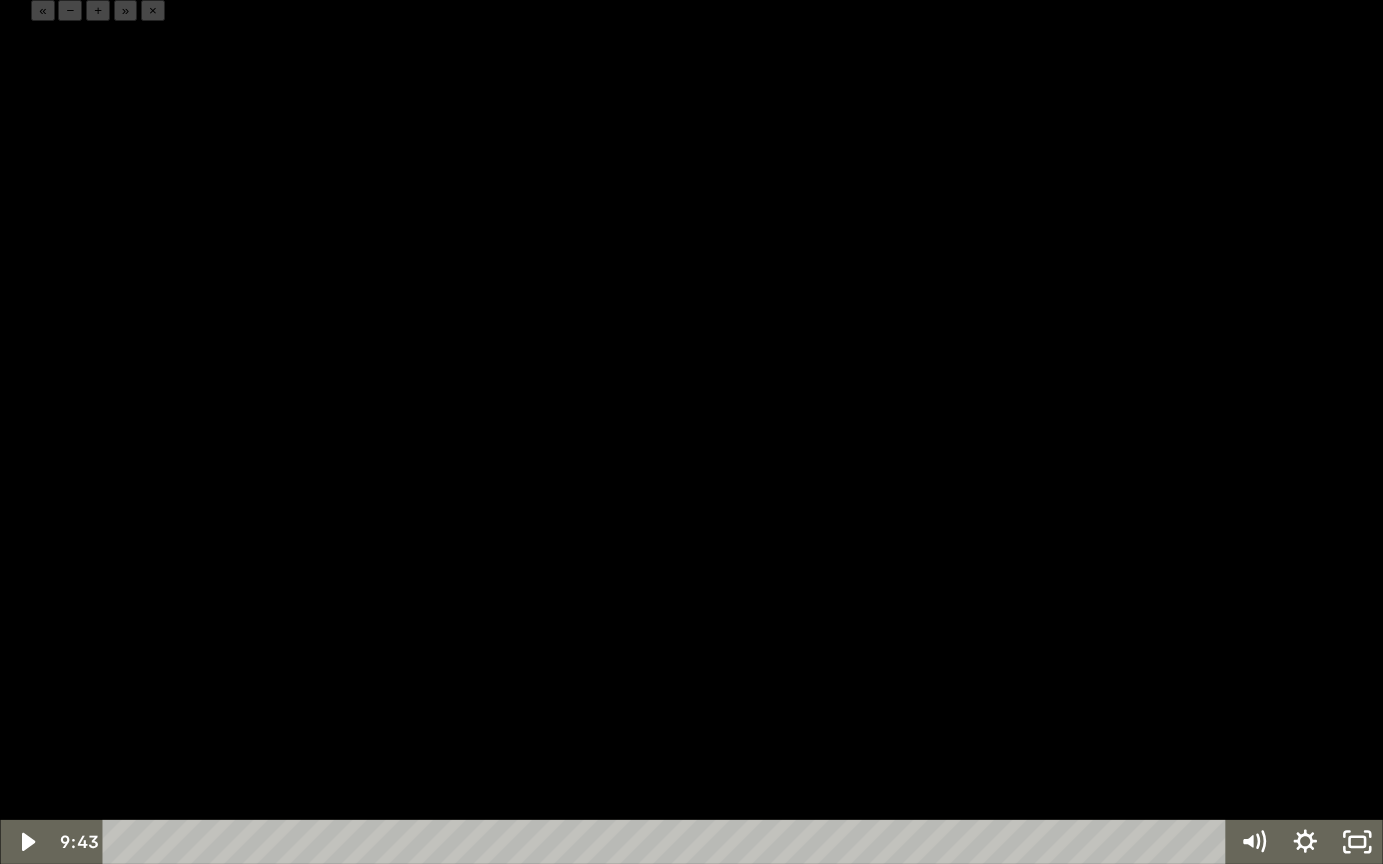 click at bounding box center (691, 432) 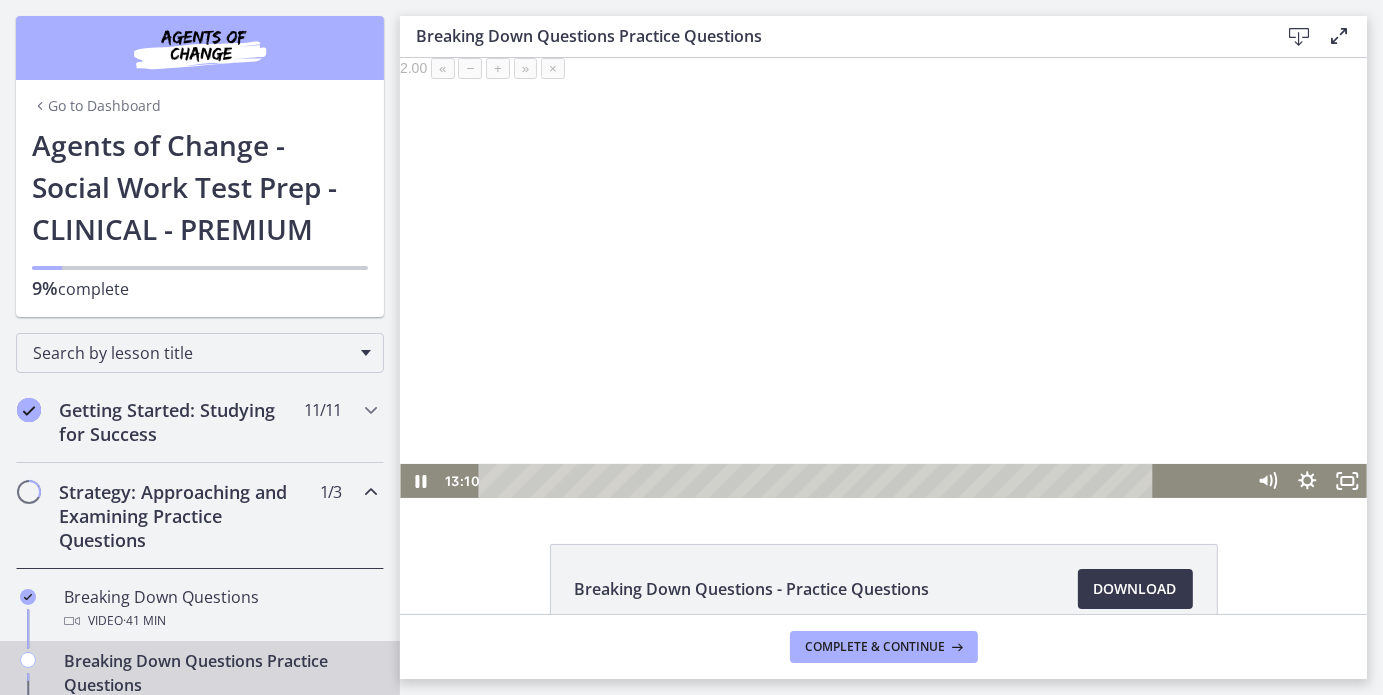click at bounding box center (882, 277) 